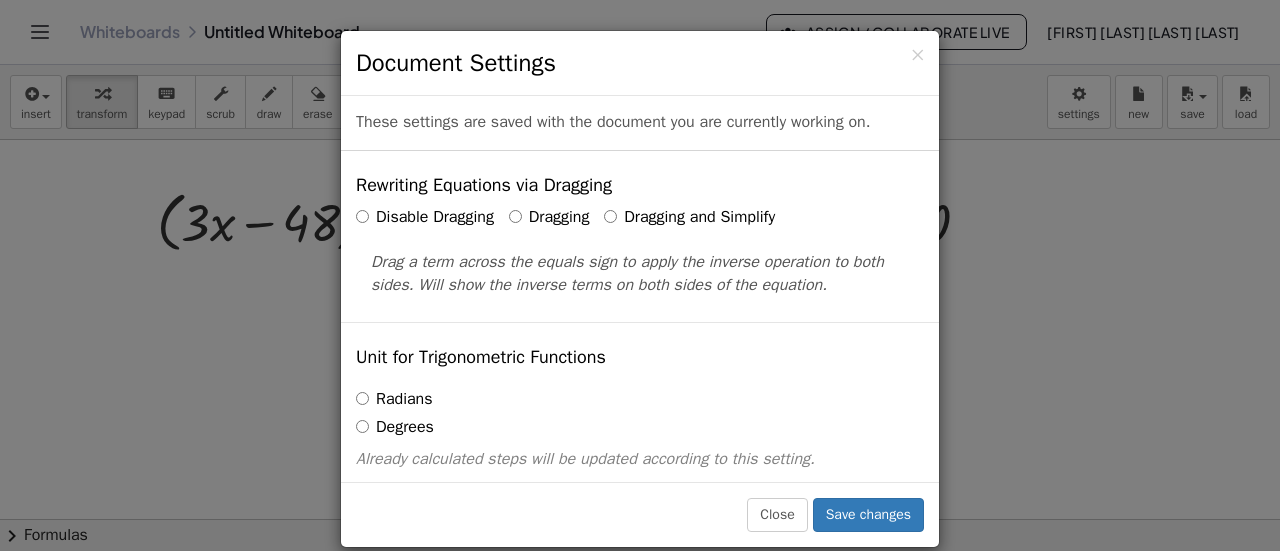 scroll, scrollTop: 0, scrollLeft: 0, axis: both 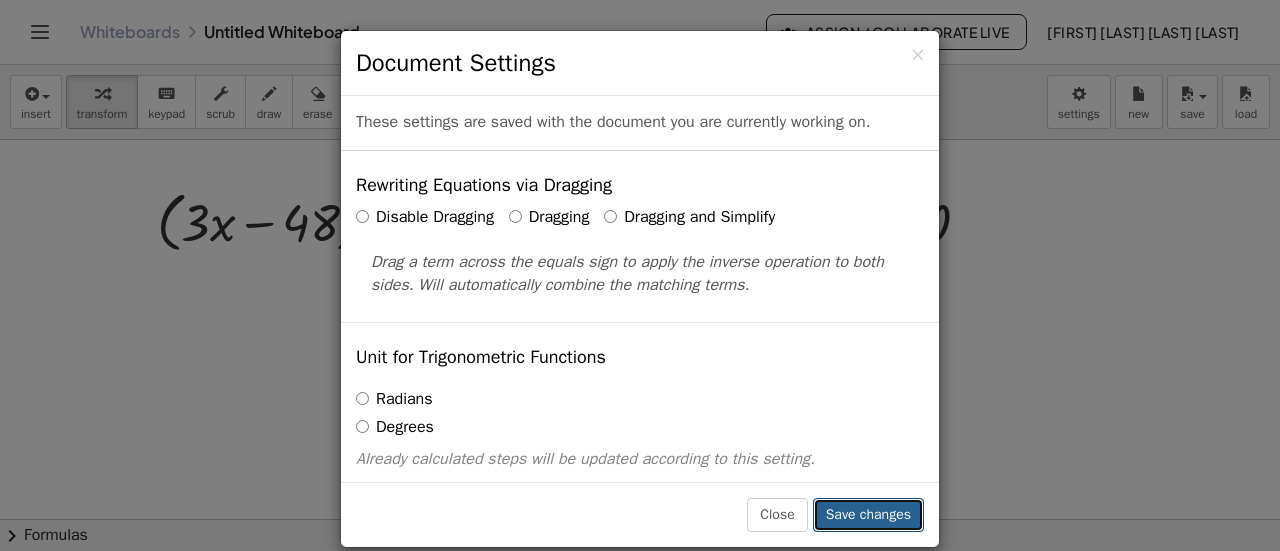click on "Save changes" at bounding box center (868, 515) 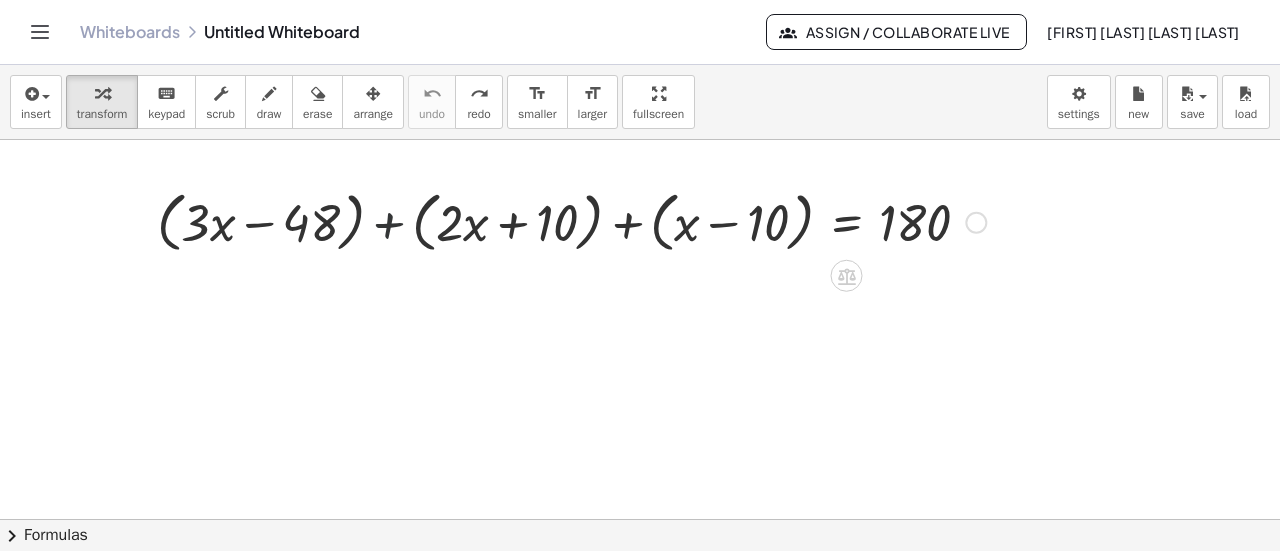 click at bounding box center (571, 221) 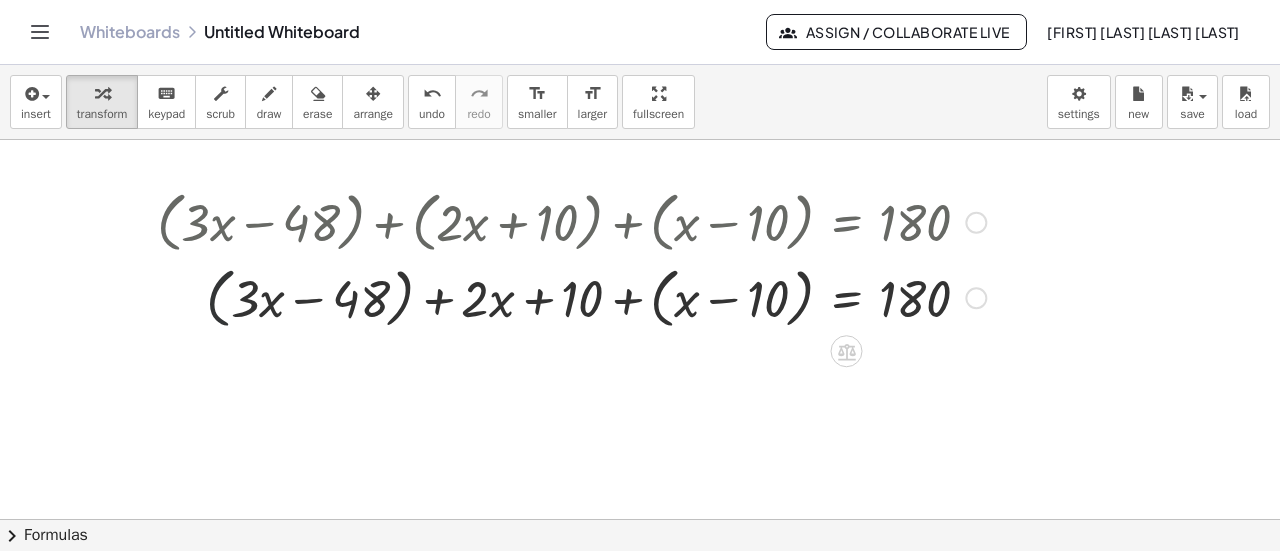 click at bounding box center (571, 296) 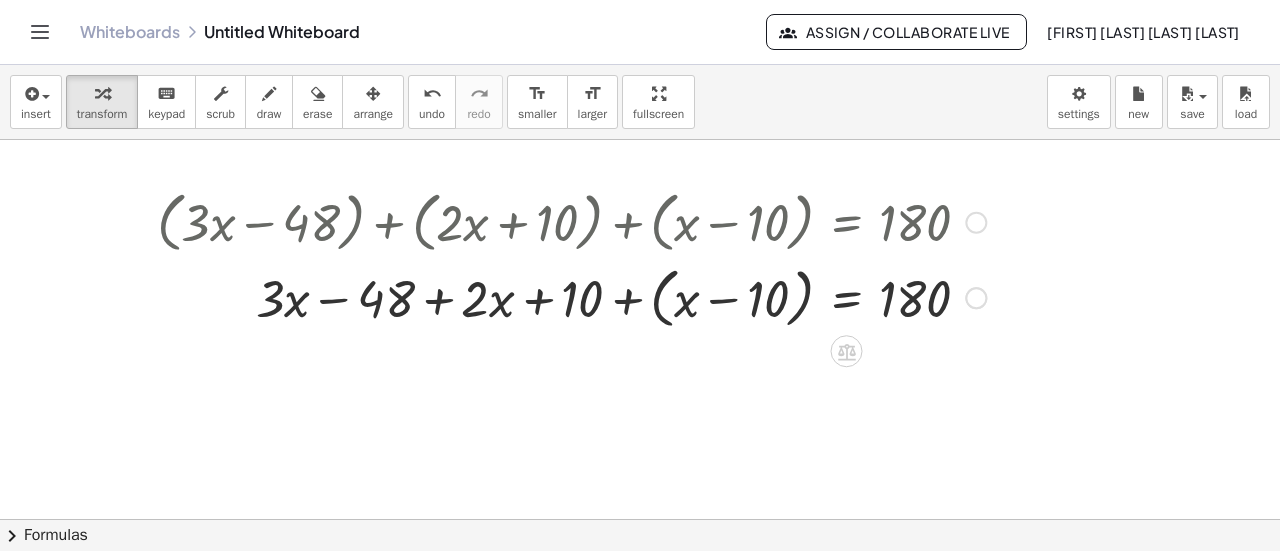 click at bounding box center [571, 296] 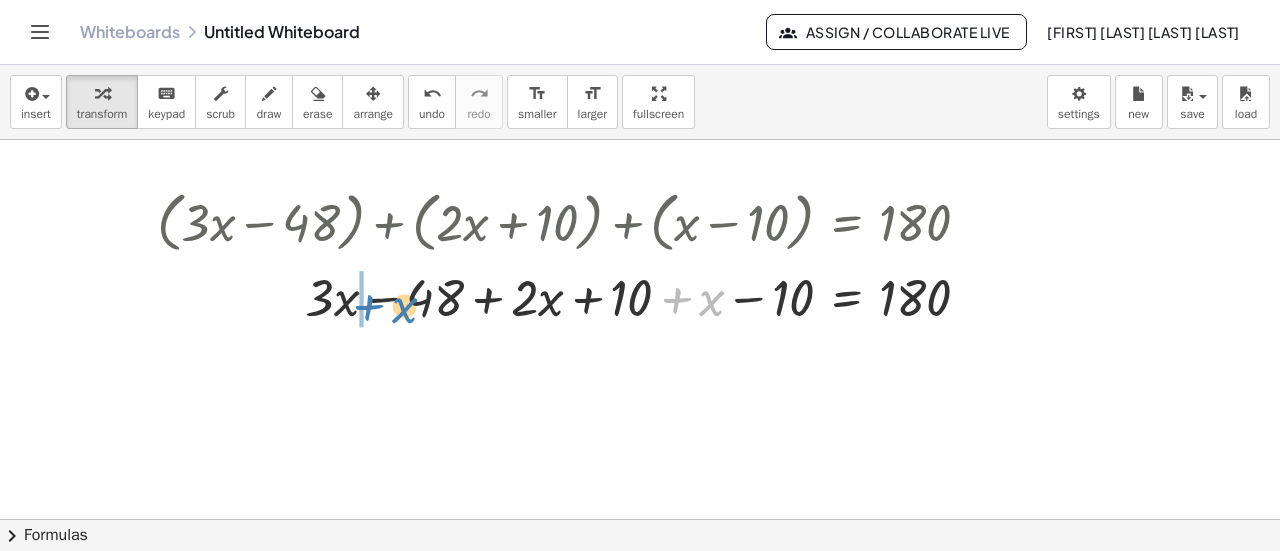 drag, startPoint x: 682, startPoint y: 299, endPoint x: 375, endPoint y: 306, distance: 307.0798 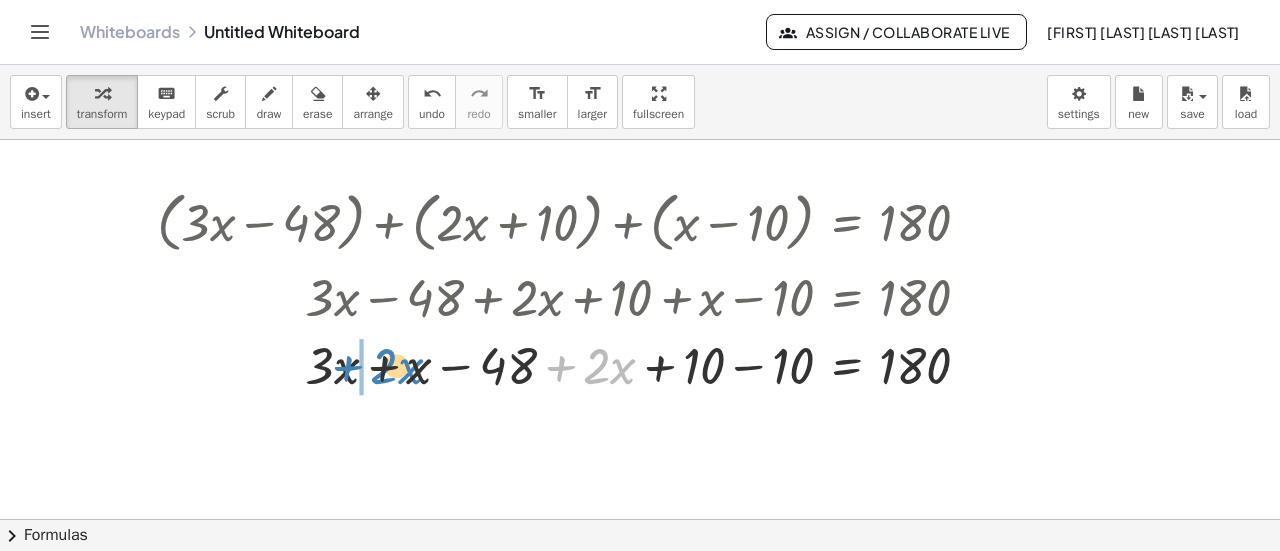 drag, startPoint x: 559, startPoint y: 368, endPoint x: 347, endPoint y: 368, distance: 212 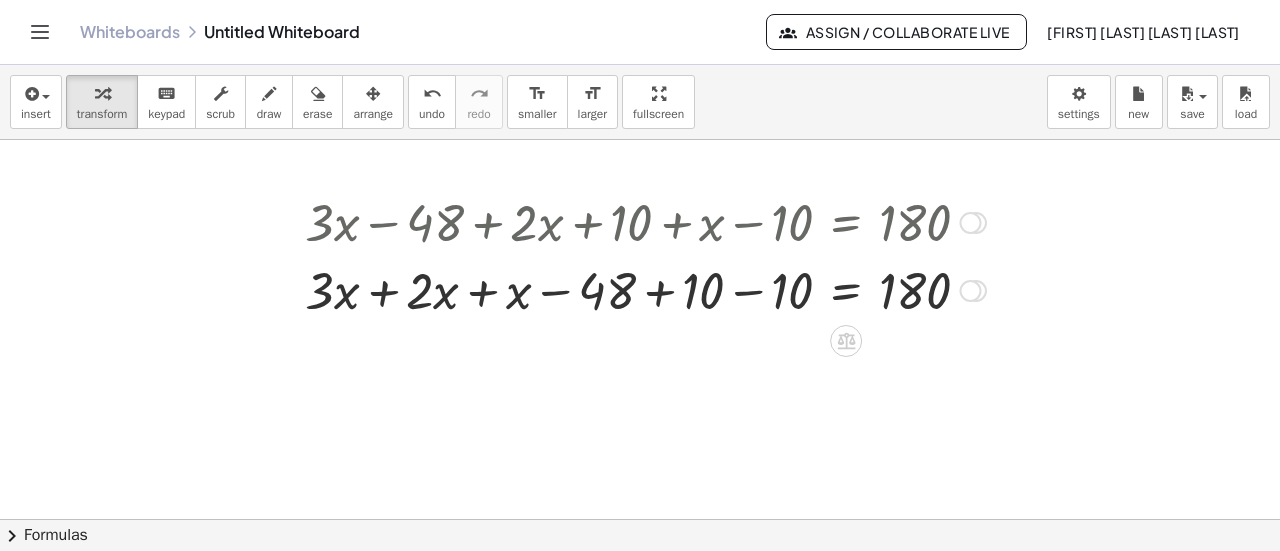 drag, startPoint x: 973, startPoint y: 292, endPoint x: 976, endPoint y: 41, distance: 251.01793 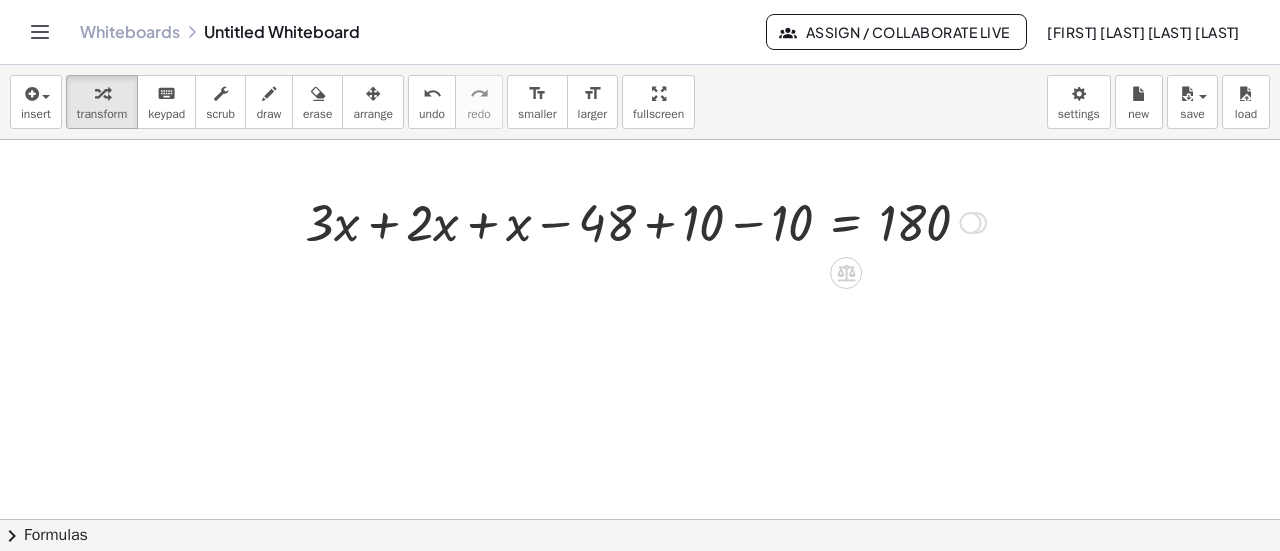 drag, startPoint x: 972, startPoint y: 290, endPoint x: 1026, endPoint y: 201, distance: 104.100914 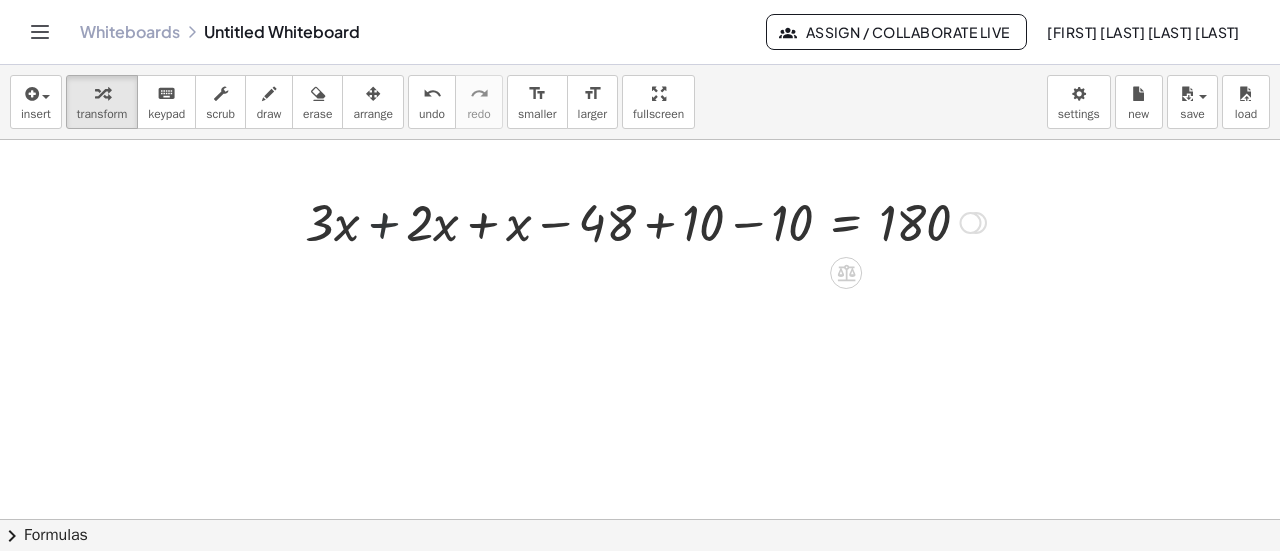 click at bounding box center [645, 221] 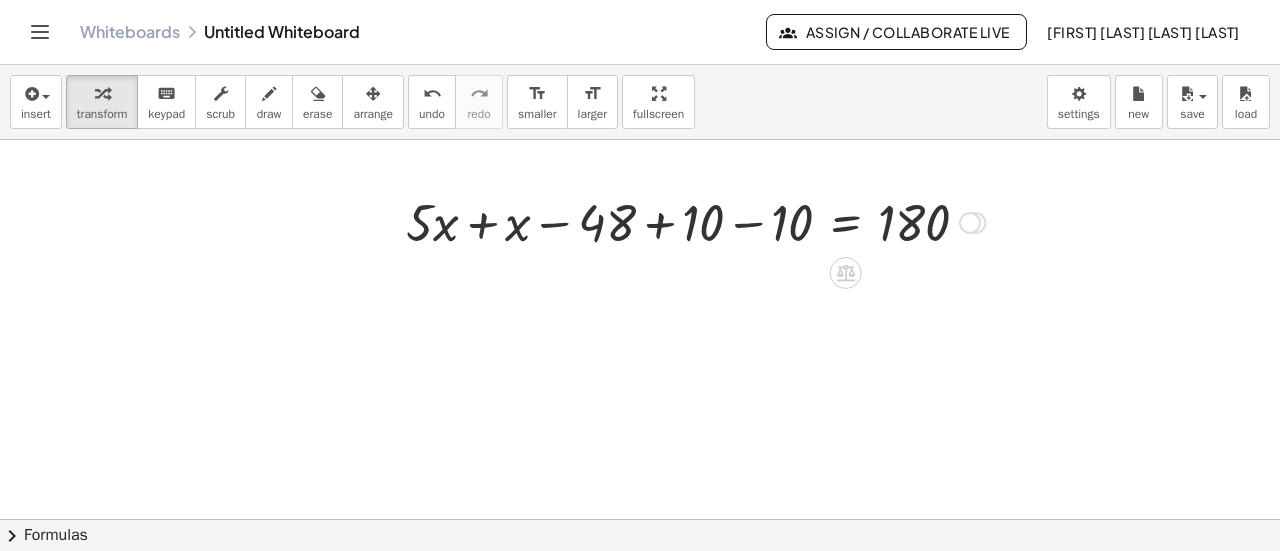 click at bounding box center (695, 221) 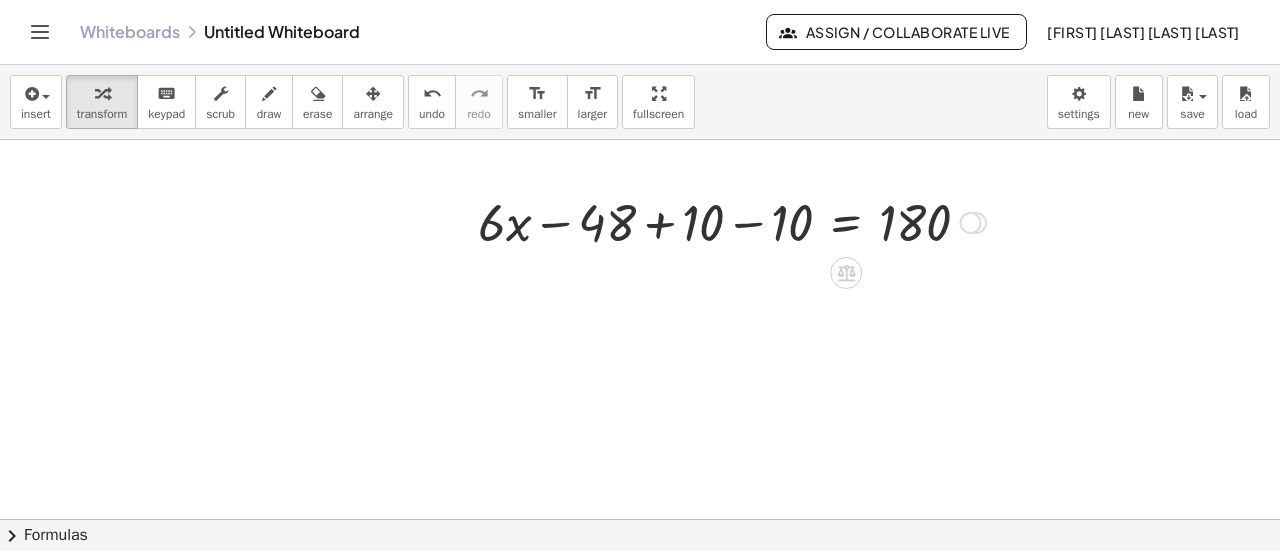 click at bounding box center [732, 221] 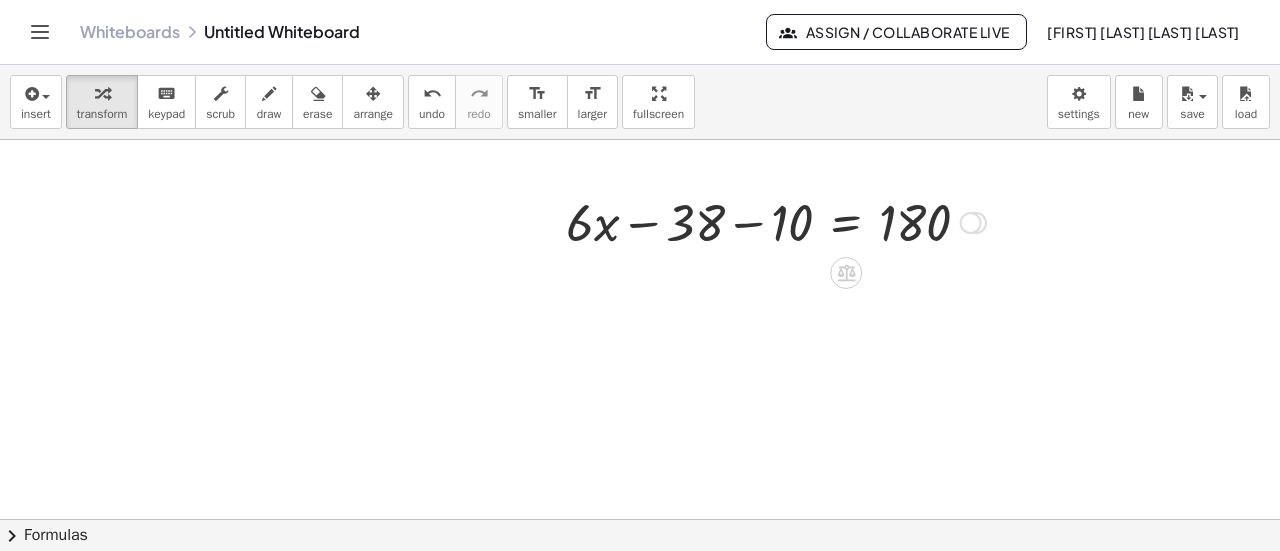 click at bounding box center [776, 221] 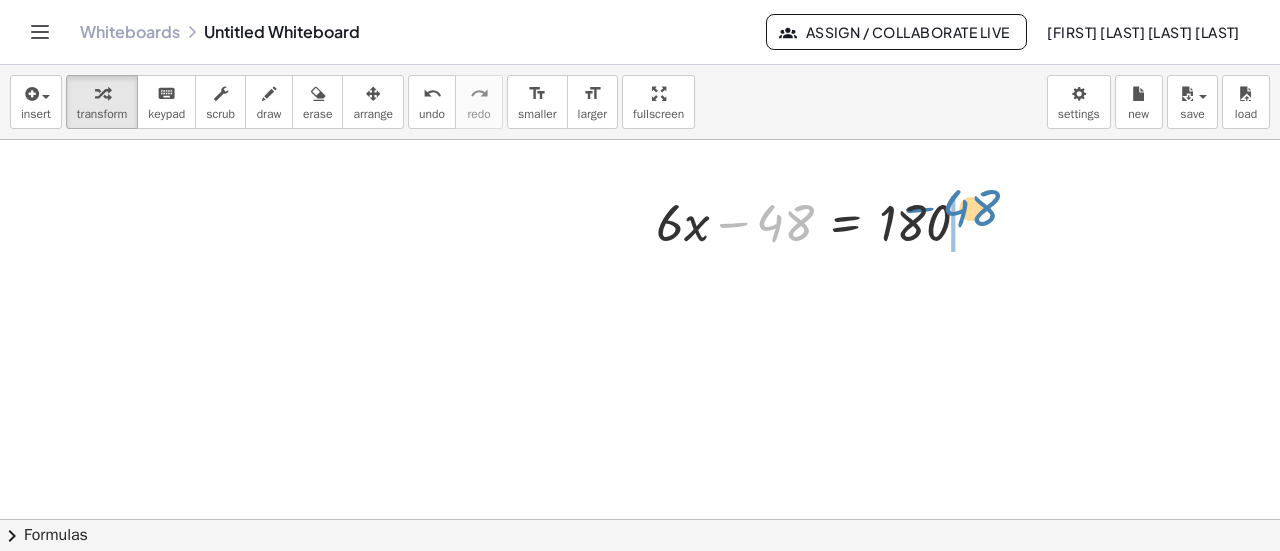 drag, startPoint x: 732, startPoint y: 230, endPoint x: 918, endPoint y: 215, distance: 186.60385 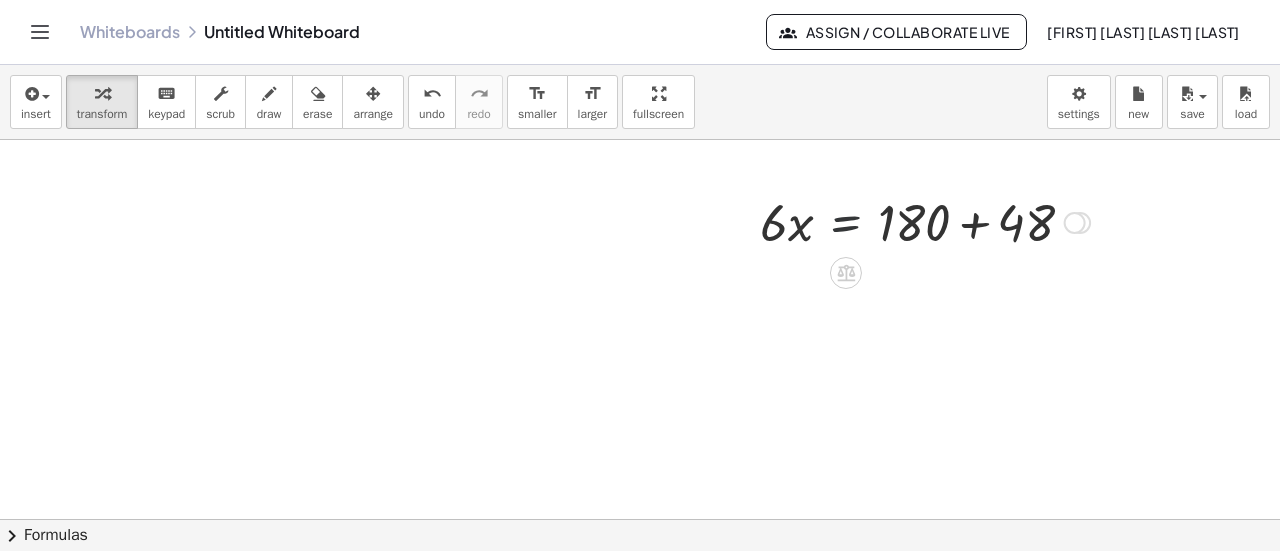 click at bounding box center (925, 221) 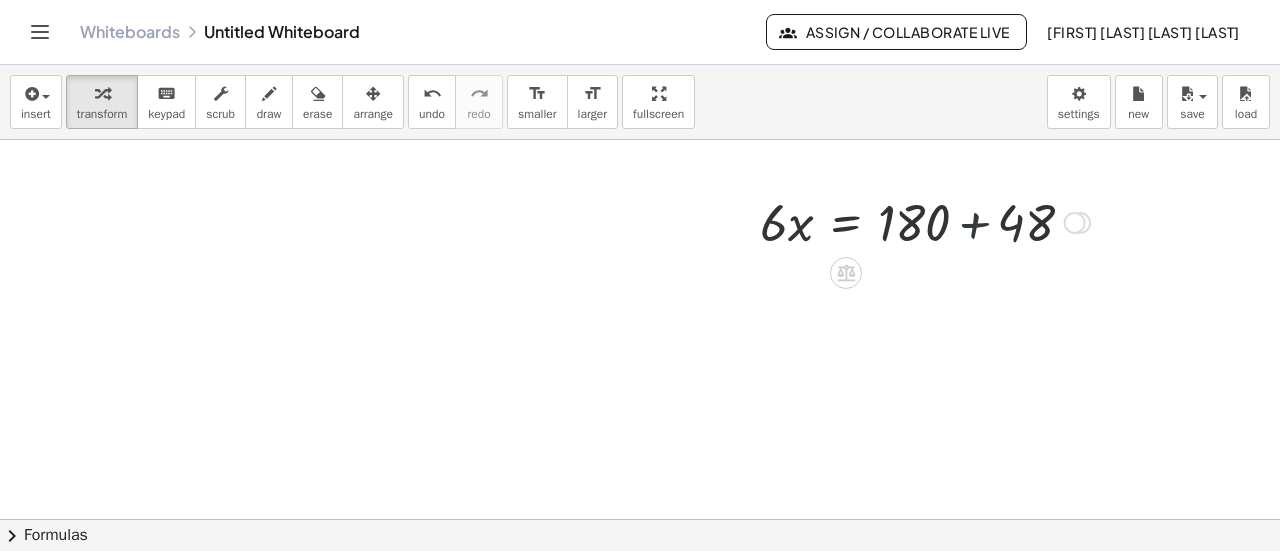 click at bounding box center (925, 221) 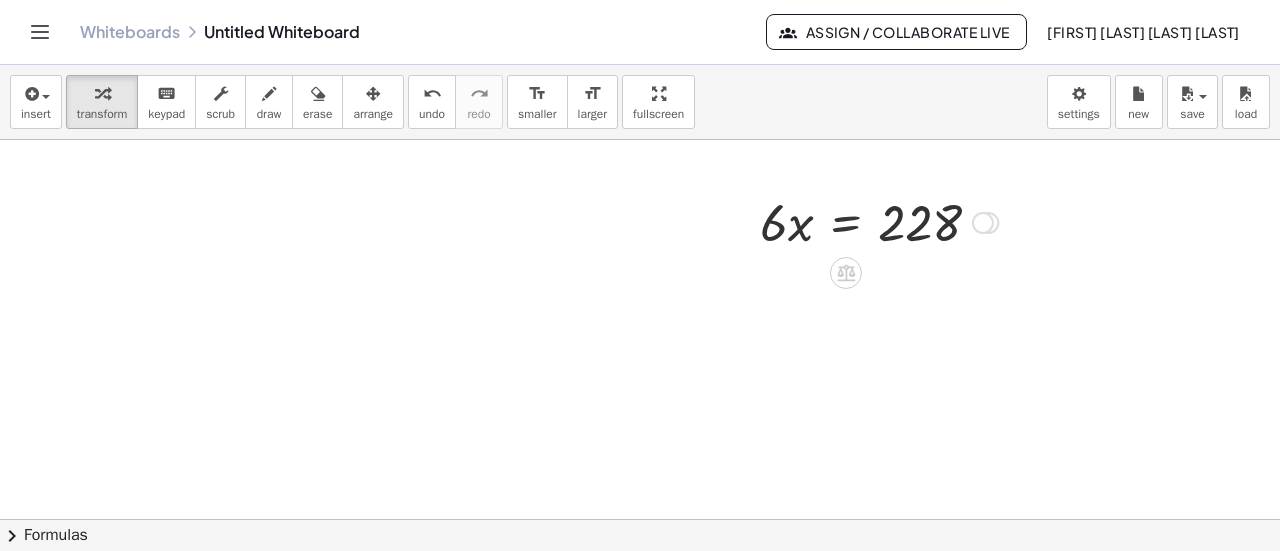 click at bounding box center (879, 221) 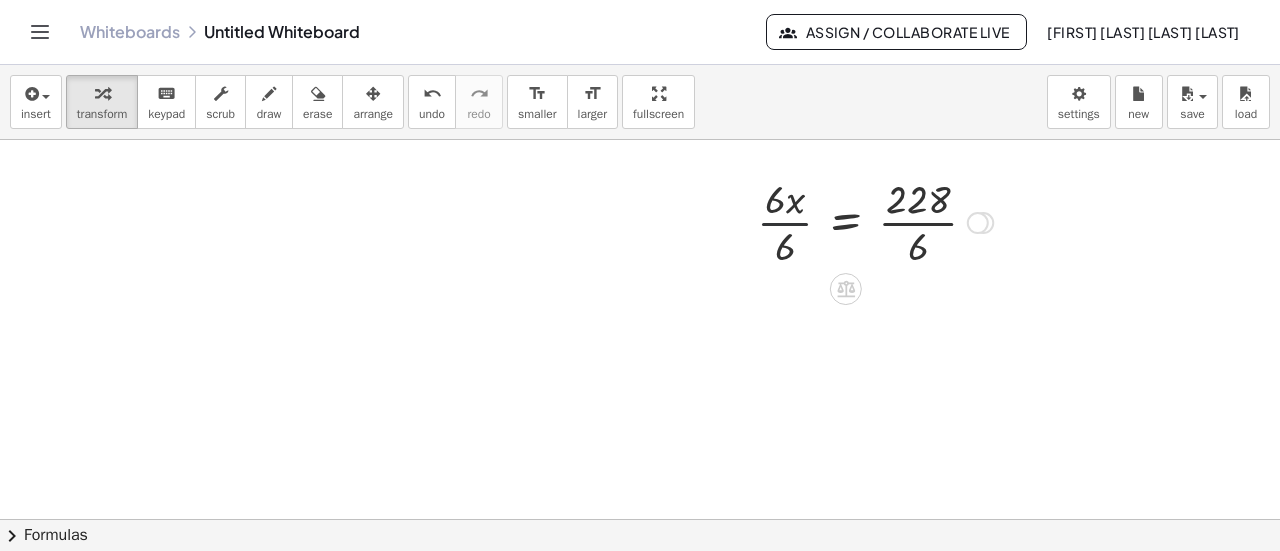 click at bounding box center (875, 221) 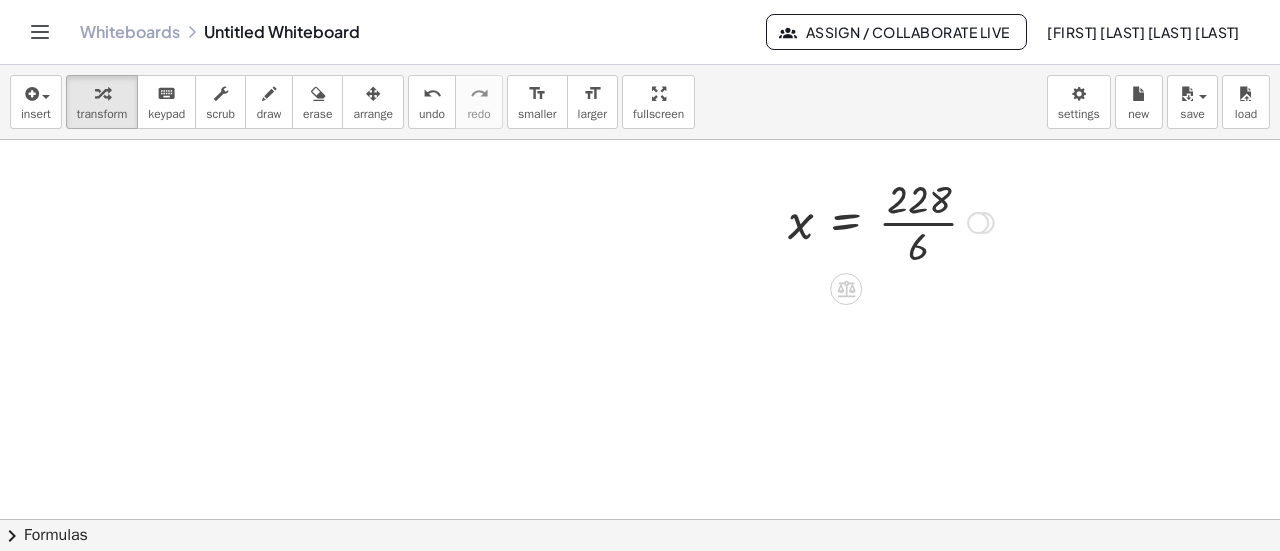 click at bounding box center (891, 221) 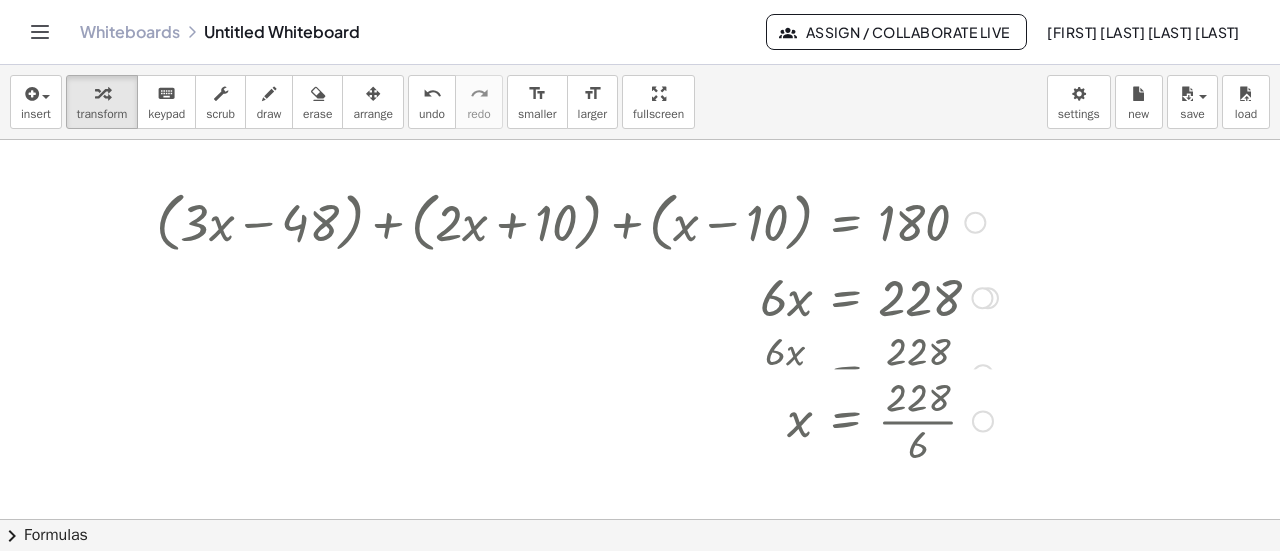 drag, startPoint x: 967, startPoint y: 219, endPoint x: 956, endPoint y: 557, distance: 338.17896 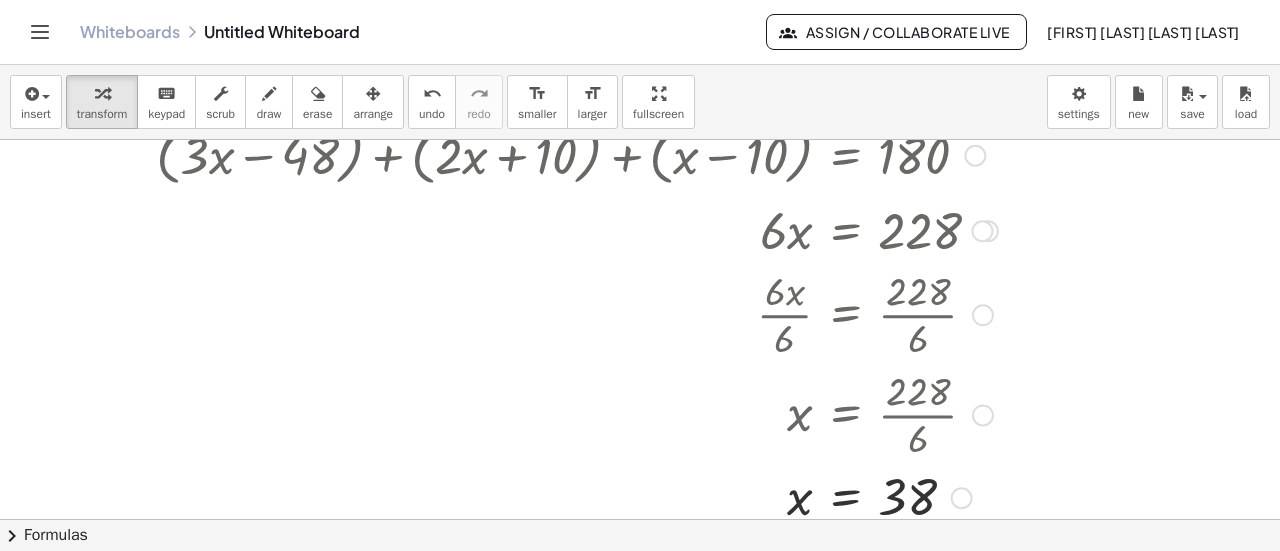 scroll, scrollTop: 65, scrollLeft: 0, axis: vertical 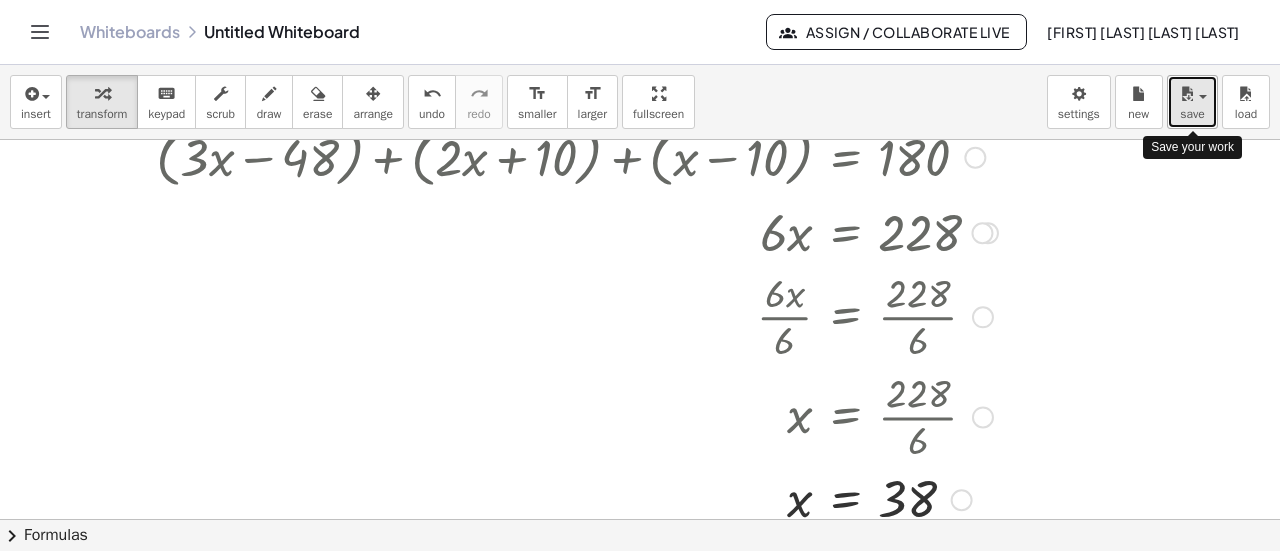 click on "save" at bounding box center (1192, 114) 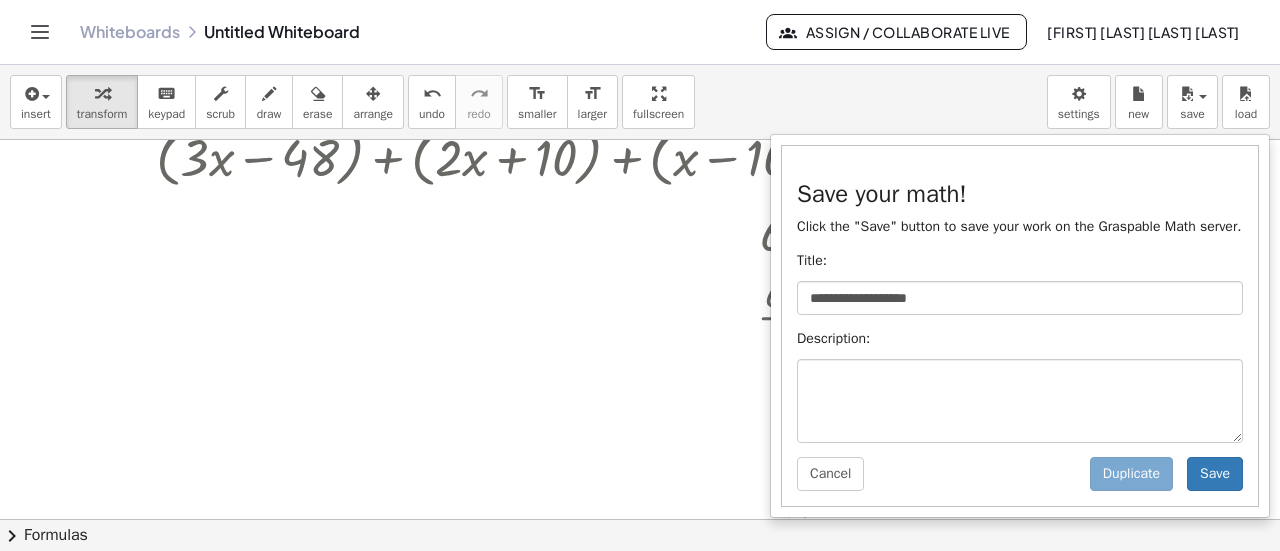 click at bounding box center [577, 415] 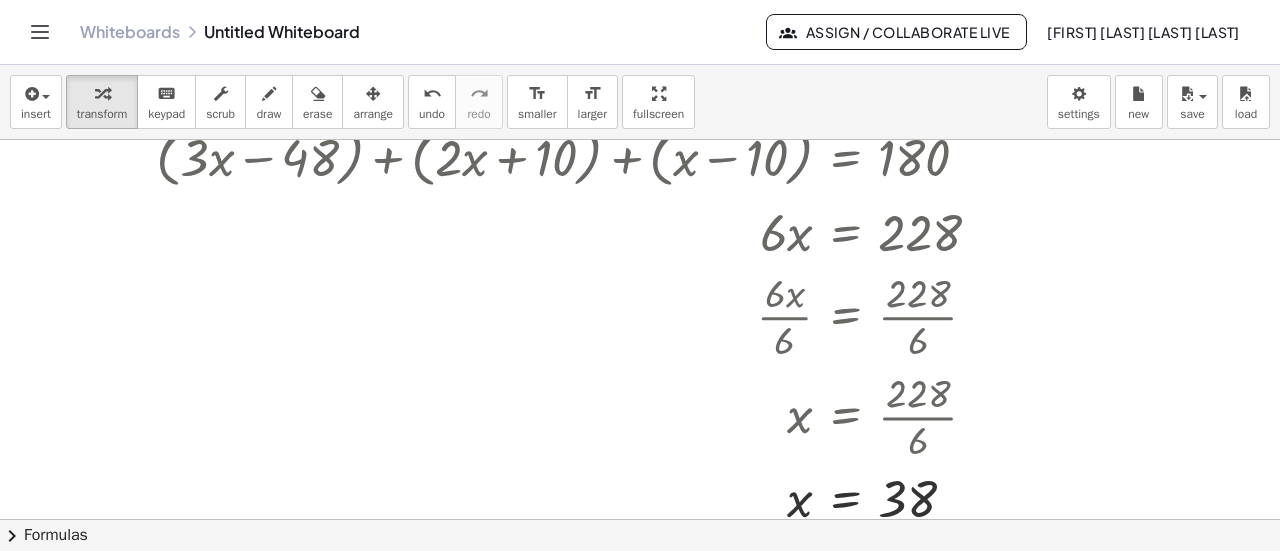 click on "Whiteboards Untitled Whiteboard" at bounding box center (423, 32) 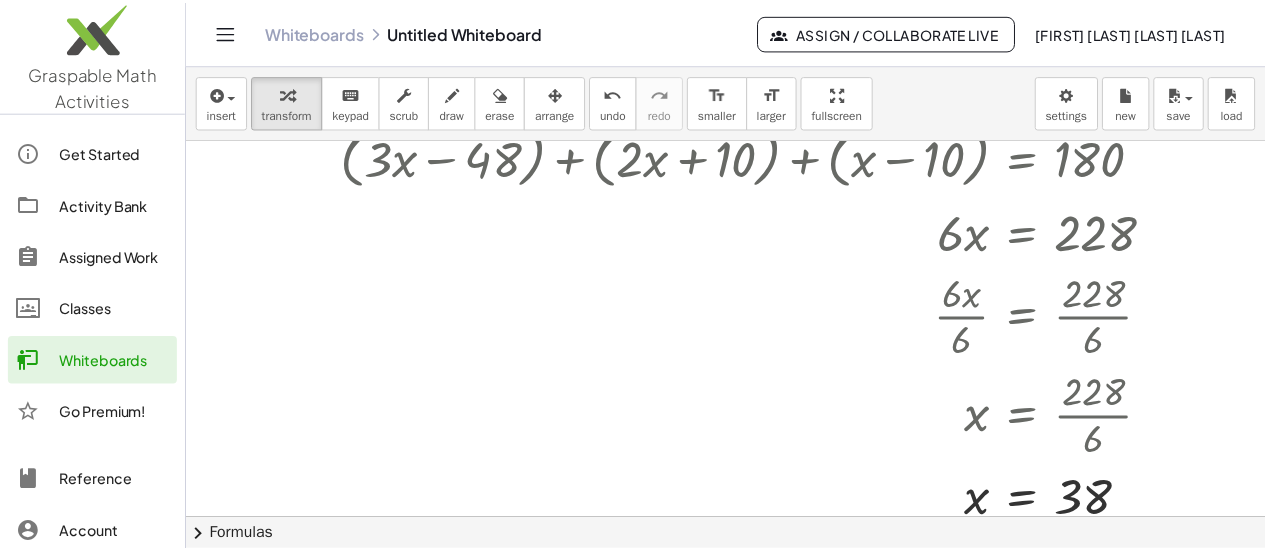 scroll, scrollTop: 52, scrollLeft: 0, axis: vertical 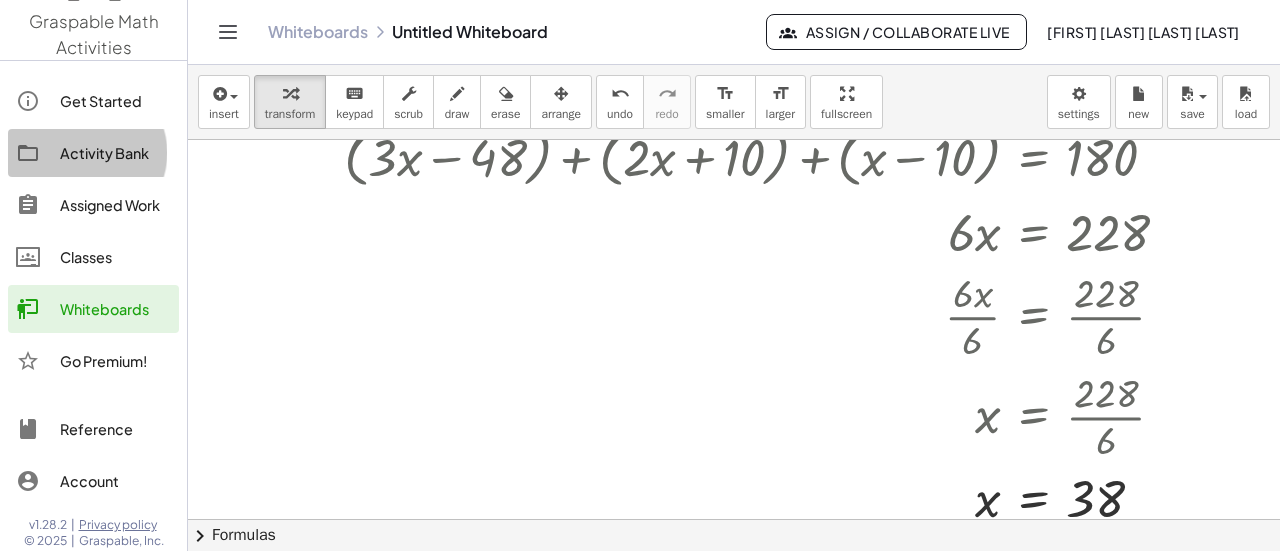 click on "Activity Bank" 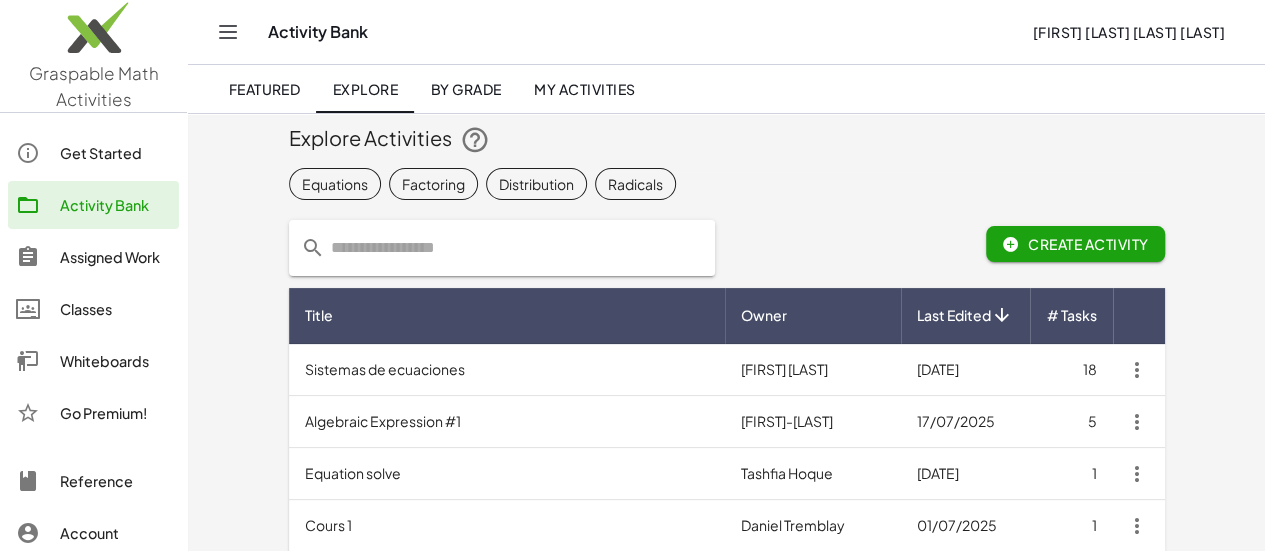 scroll, scrollTop: 0, scrollLeft: 0, axis: both 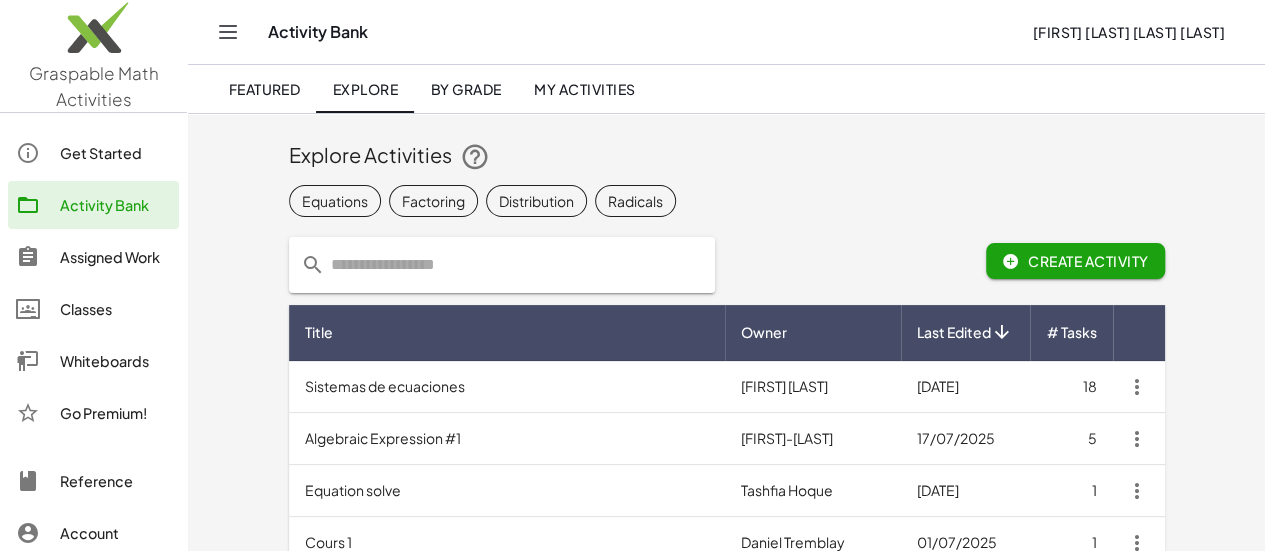 click 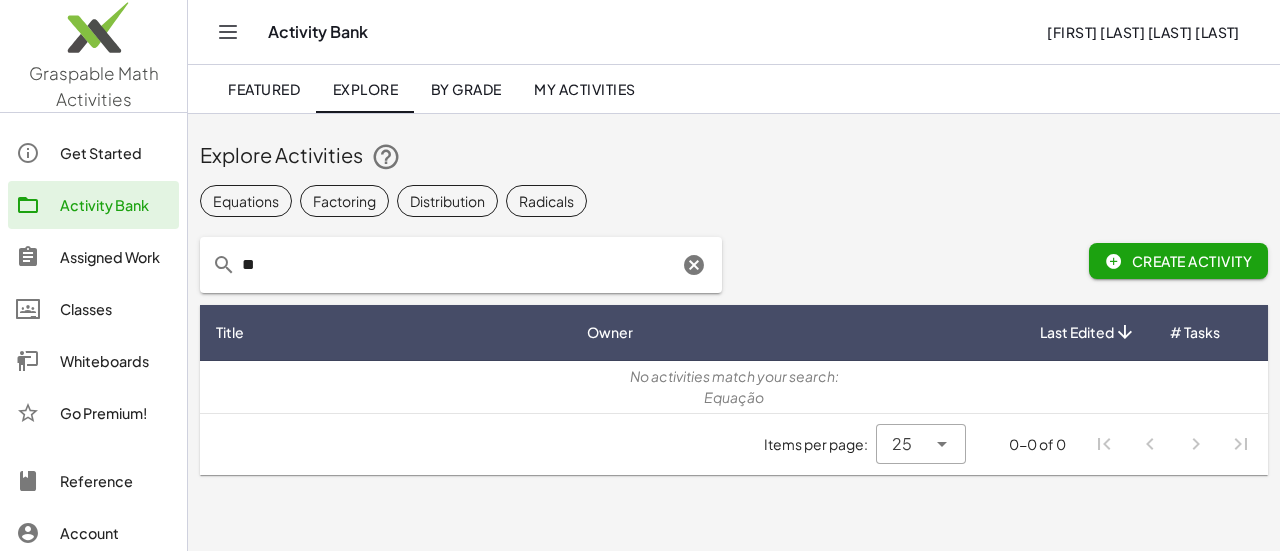 type on "*" 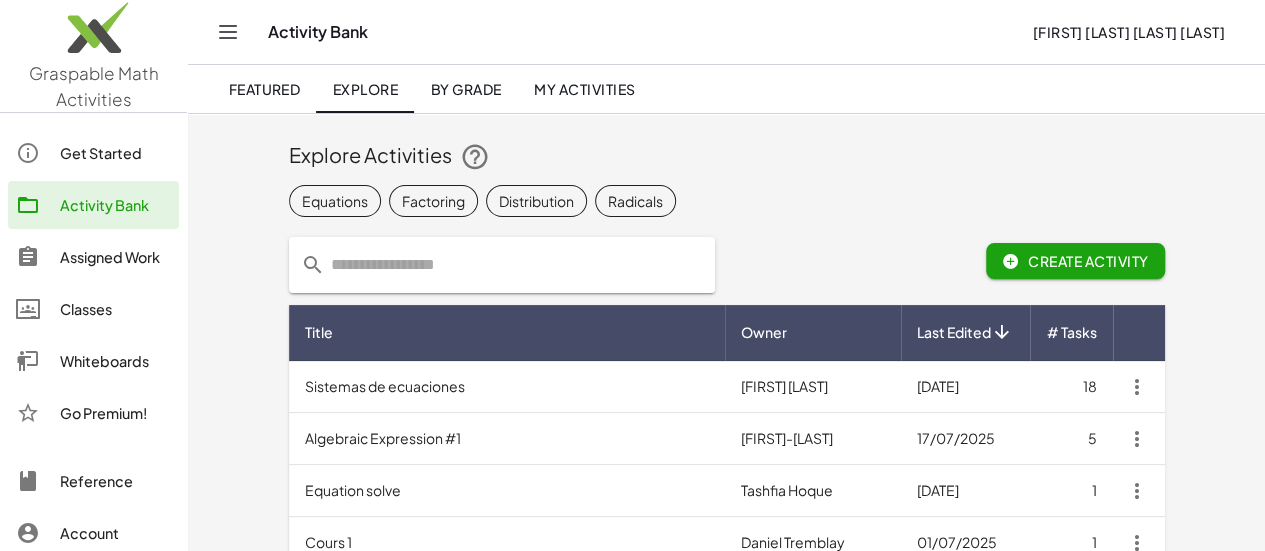 type 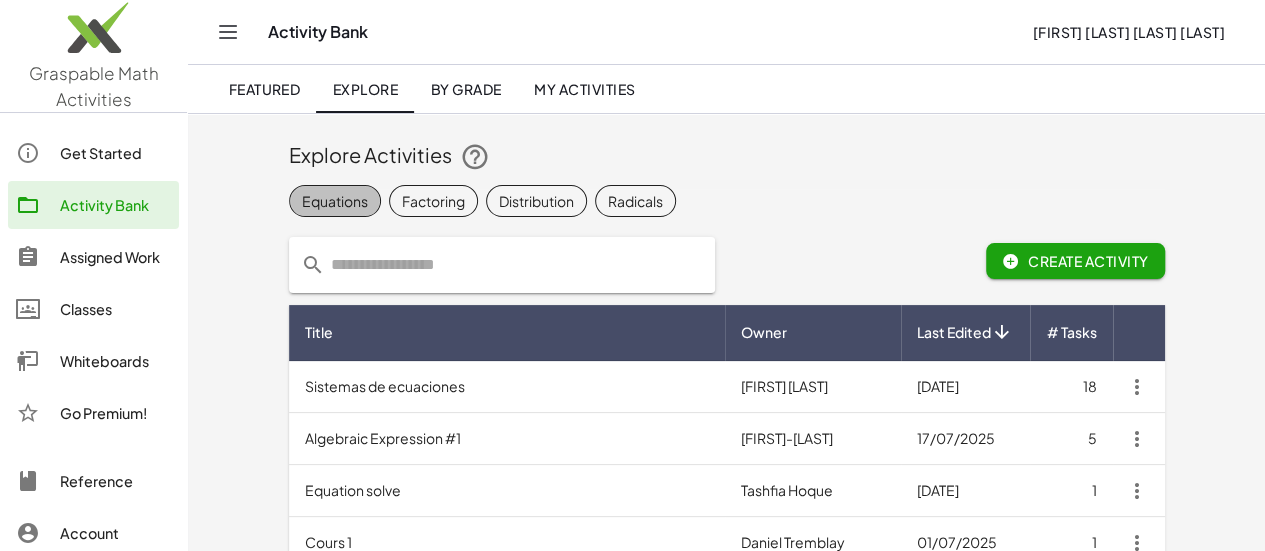 click on "Equations" 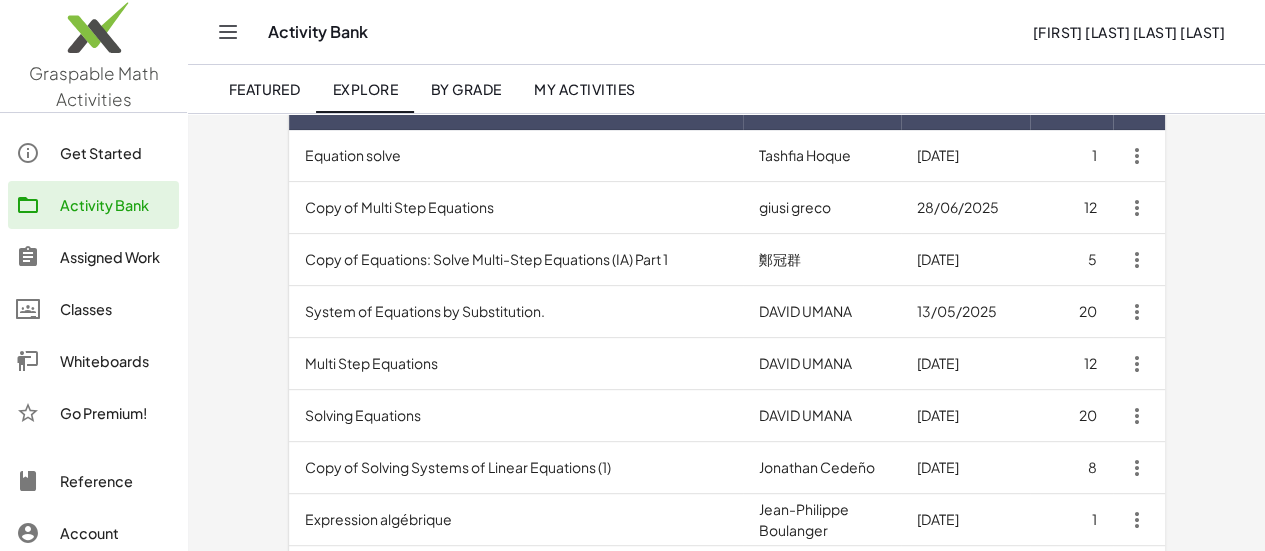 scroll, scrollTop: 232, scrollLeft: 0, axis: vertical 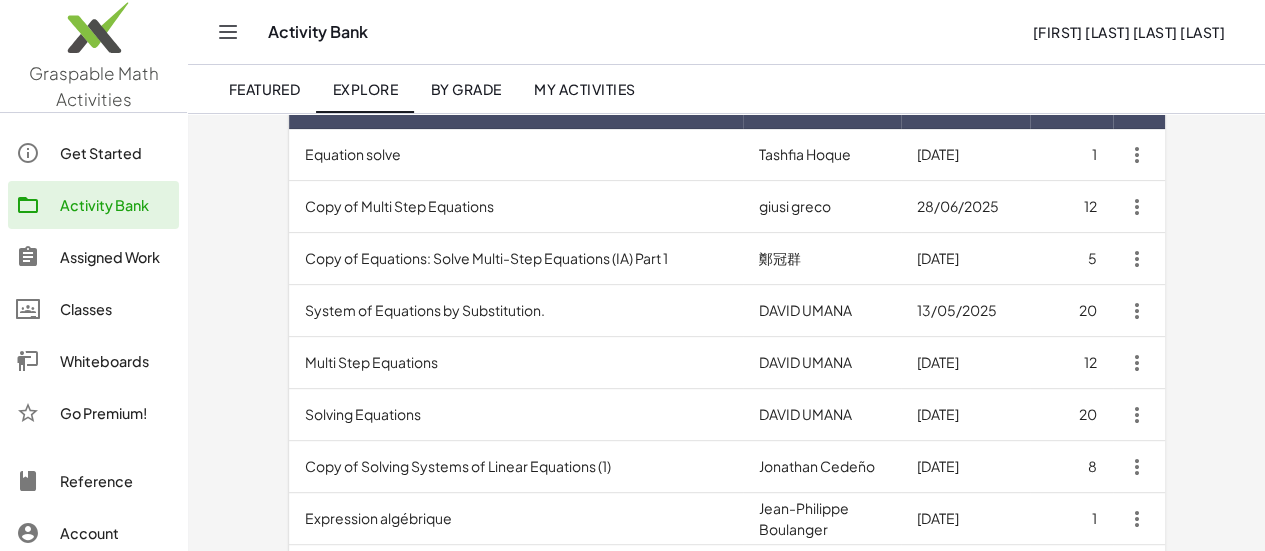 click on "System of Equations by Substitution." at bounding box center (516, 311) 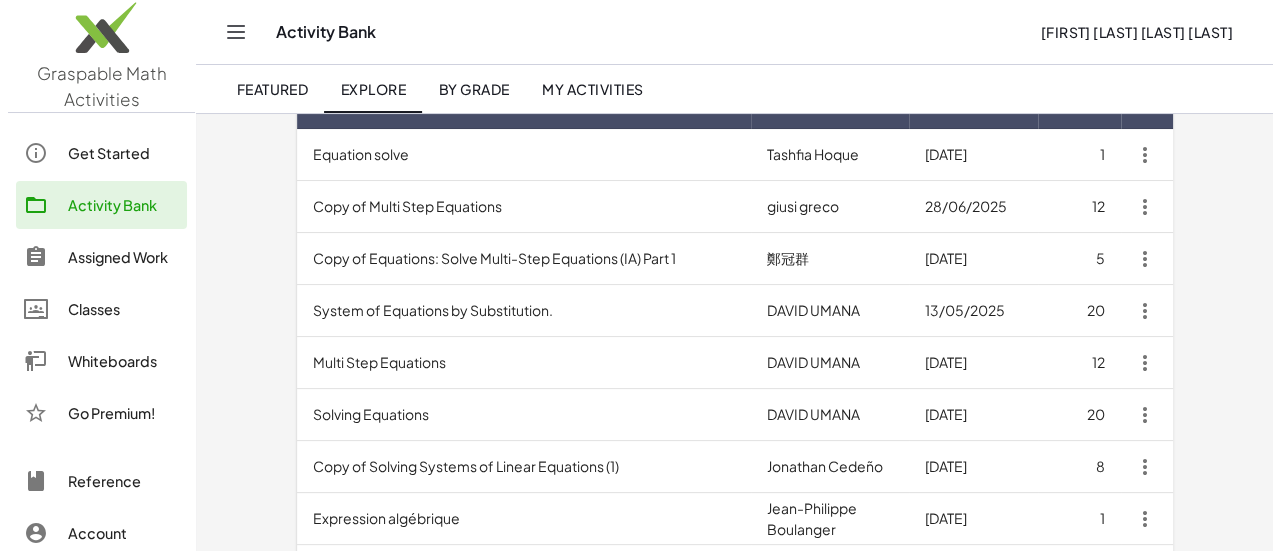 scroll, scrollTop: 0, scrollLeft: 0, axis: both 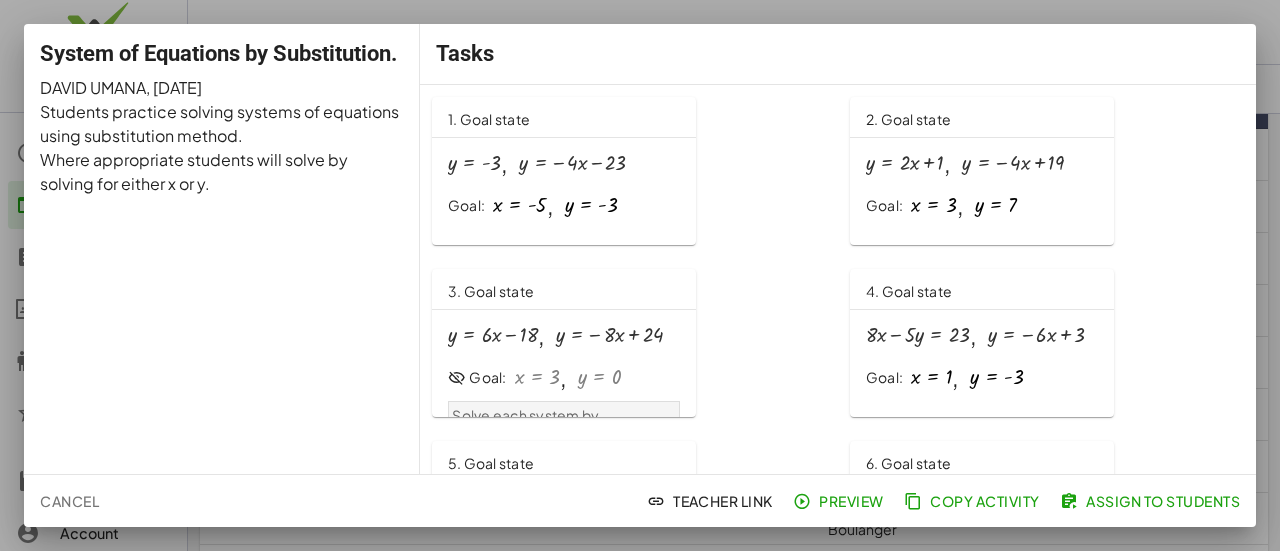 click at bounding box center (572, 163) 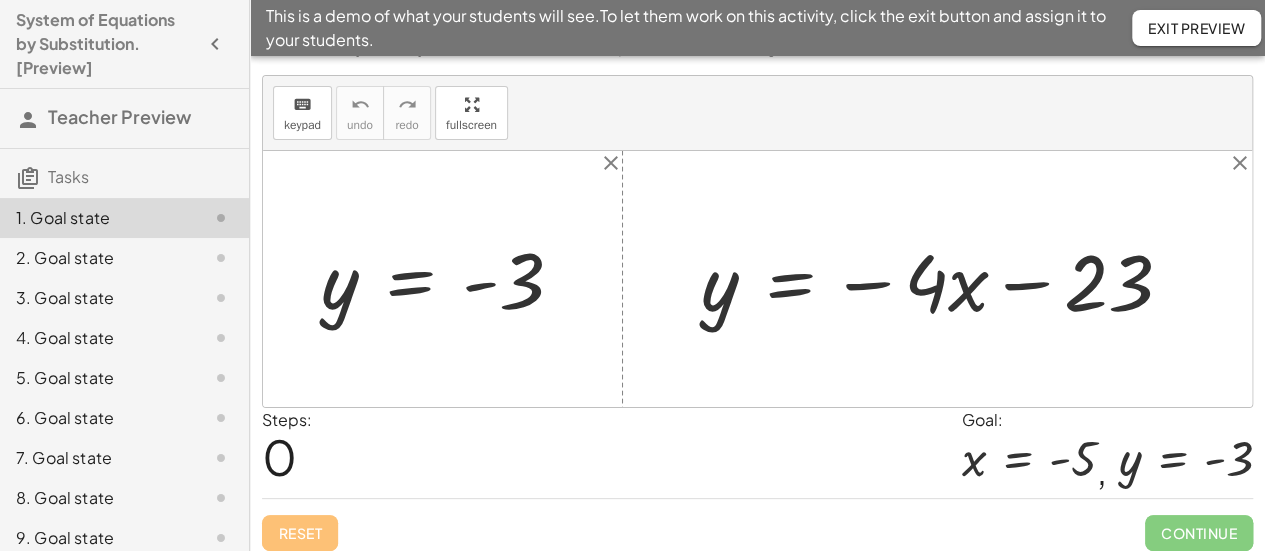 scroll, scrollTop: 41, scrollLeft: 0, axis: vertical 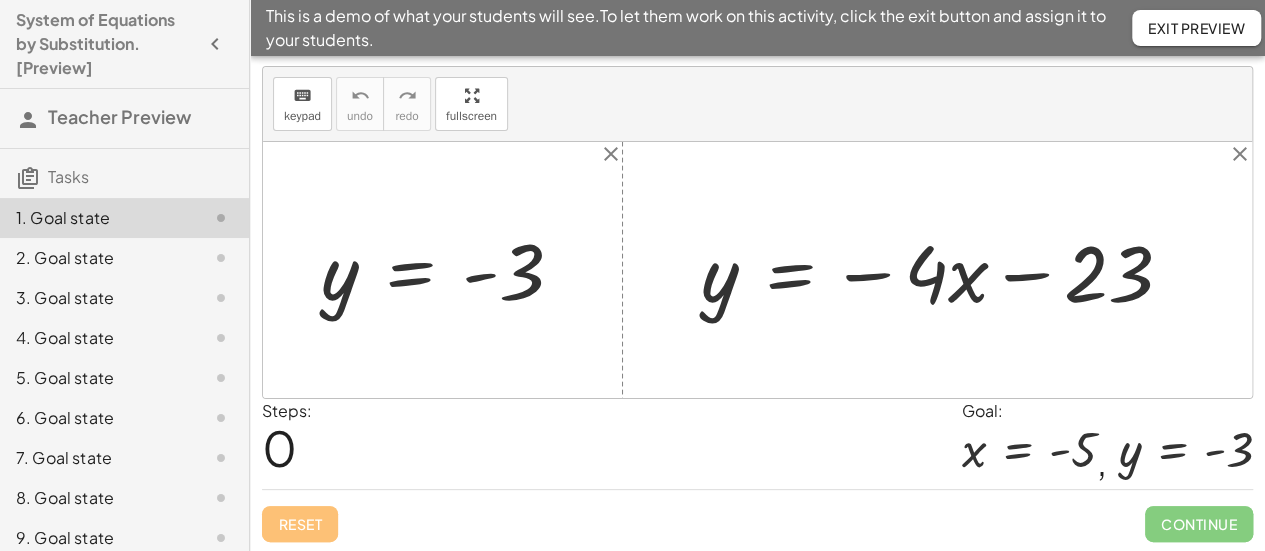 click on "y = − · 4 · x − 23" at bounding box center (937, 270) 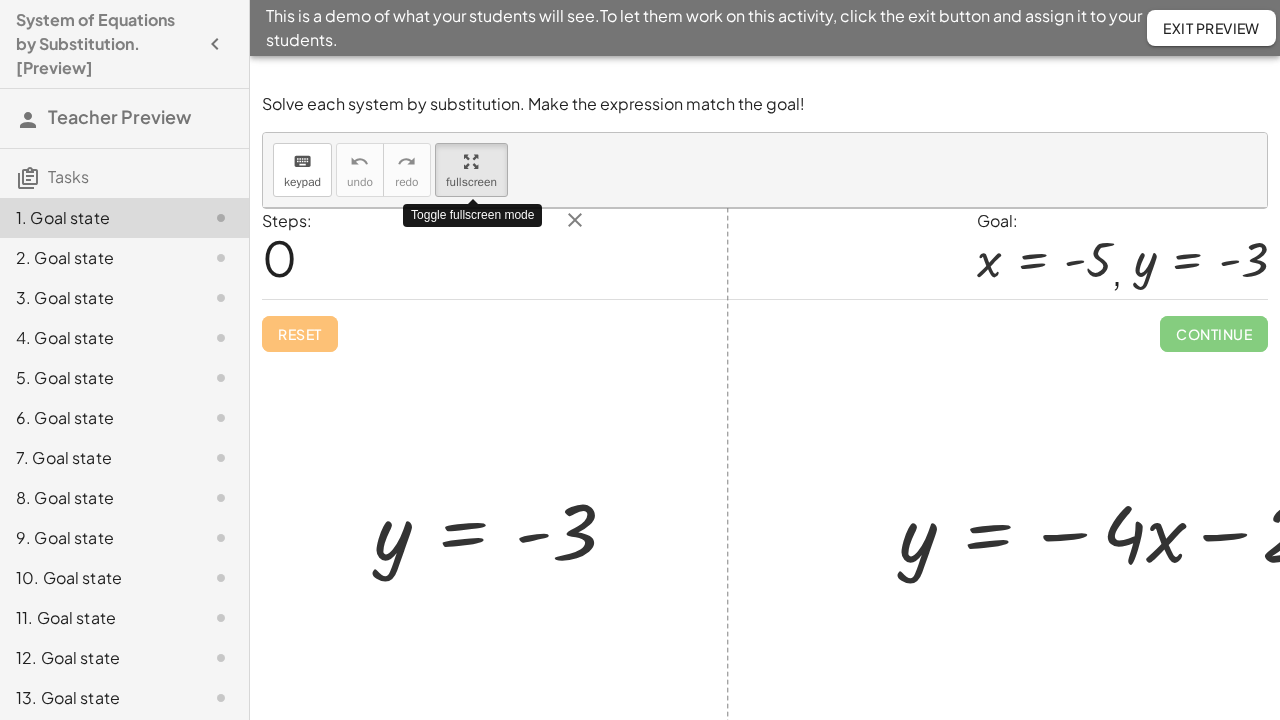 drag, startPoint x: 458, startPoint y: 141, endPoint x: 458, endPoint y: 262, distance: 121 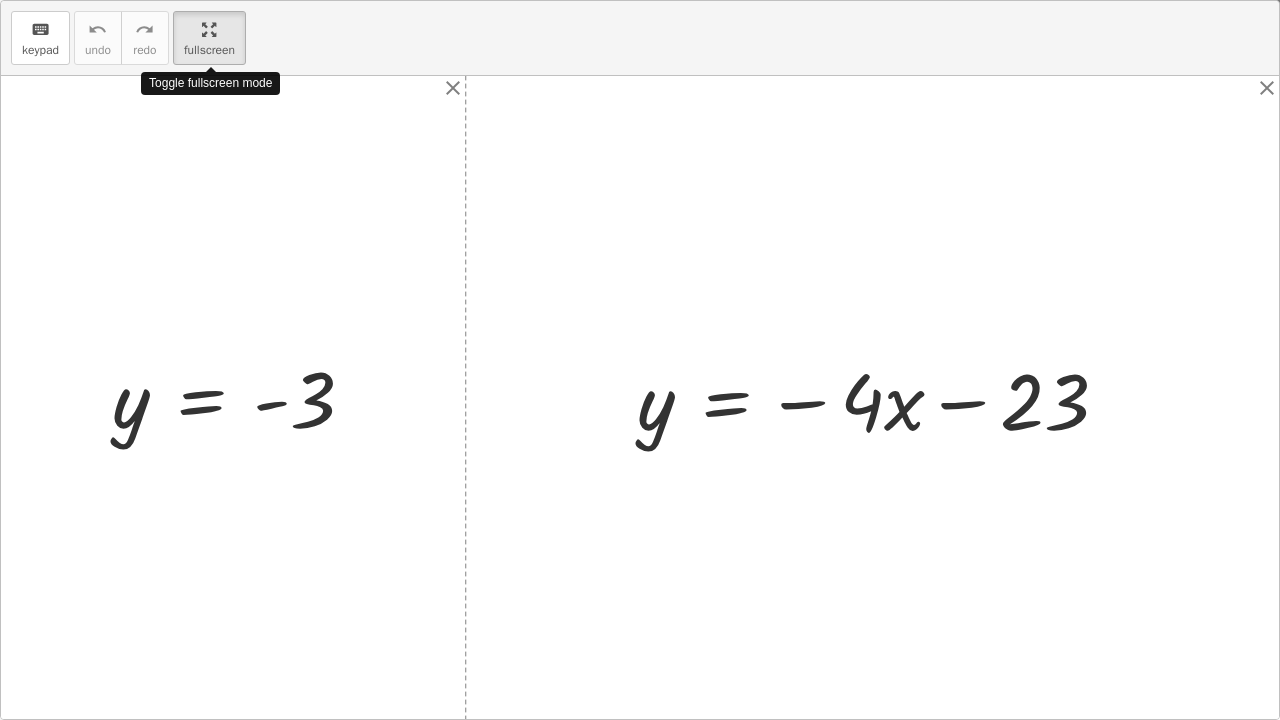 click on "keyboard keypad undo undo redo redo fullscreen Toggle fullscreen mode y = - 3 y = − · 4 · x − 23 × close close" at bounding box center (640, 360) 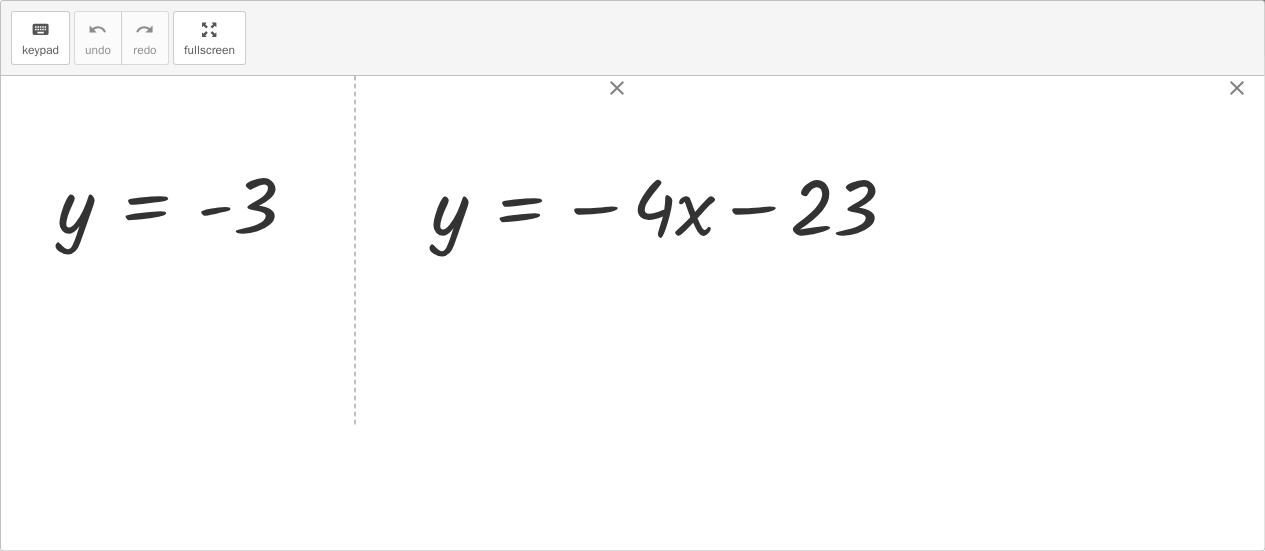 drag, startPoint x: 228, startPoint y: 49, endPoint x: 228, endPoint y: -72, distance: 121 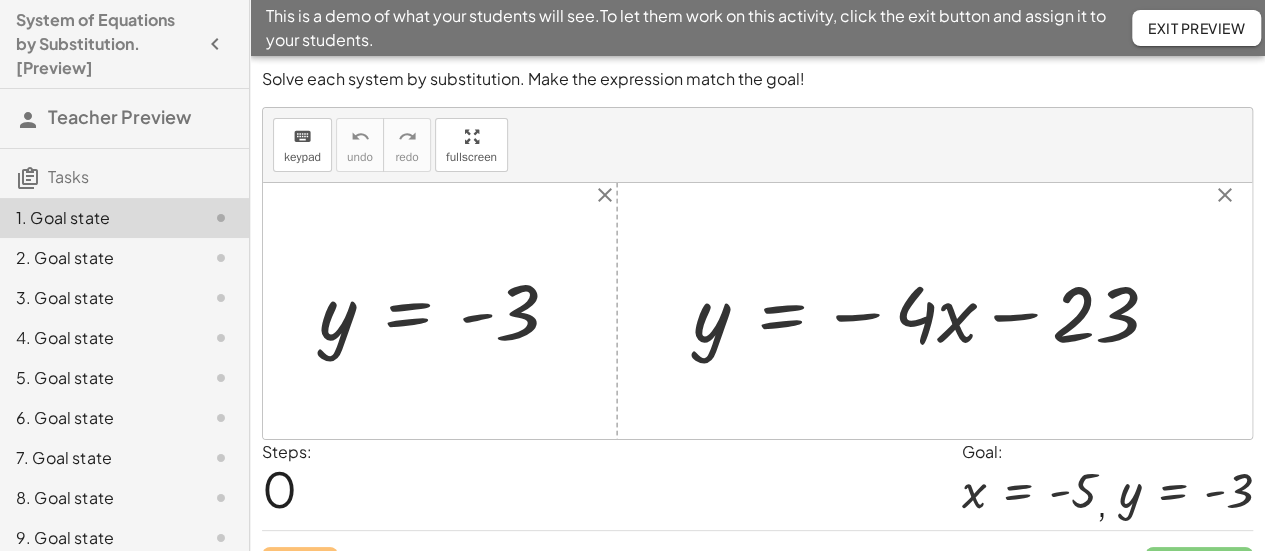 click on "System of Equations by Substitution. [Preview] Teacher Preview Tasks 1. Goal state 2. Goal state 3. Goal state 4. Goal state 5. Goal state 6. Goal state 7. Goal state 8. Goal state 9. Goal state 10. Goal state 11. Goal state 12. Goal state 13. Goal state 14. Goal state 15. Goal state 16. Goal state 17. Goal state 18. Canvas 19. Canvas 20. Canvas  This is a demo of what your students will see.   To let them work on this activity, click the exit button and assign it to your students.  Exit Preview Solve each system by substitution. Make the expression match the goal! keyboard keypad undo undo redo redo fullscreen y = - 3 y = − · 4 · x − 23 × close close Steps:  0 Goal: x = - 5 ,  y = - 3 Reset   Continue  Solve each system by substitution. Make the expression match the goal! keyboard keypad undo undo redo redo fullscreen × Steps:  0 Goal: x = 3 ,  y = 7 Reset   Continue  Solve each system by substitution. Make the expression match the goal! keyboard keypad undo undo redo redo × 0 undo" at bounding box center [632, 297] 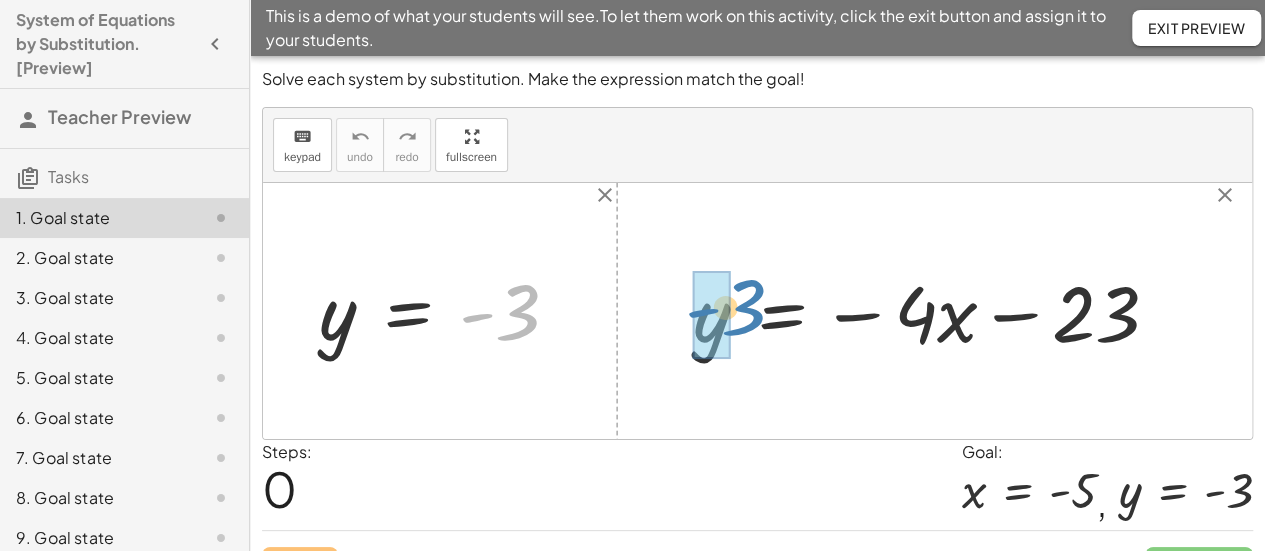 drag, startPoint x: 508, startPoint y: 321, endPoint x: 734, endPoint y: 316, distance: 226.0553 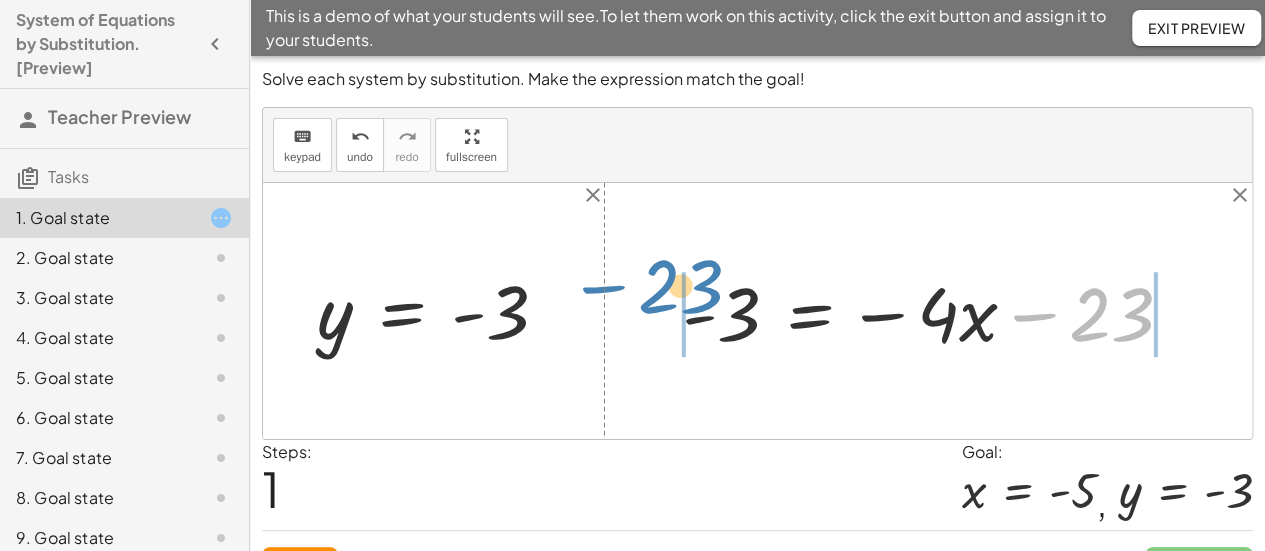 drag, startPoint x: 1110, startPoint y: 326, endPoint x: 681, endPoint y: 300, distance: 429.78717 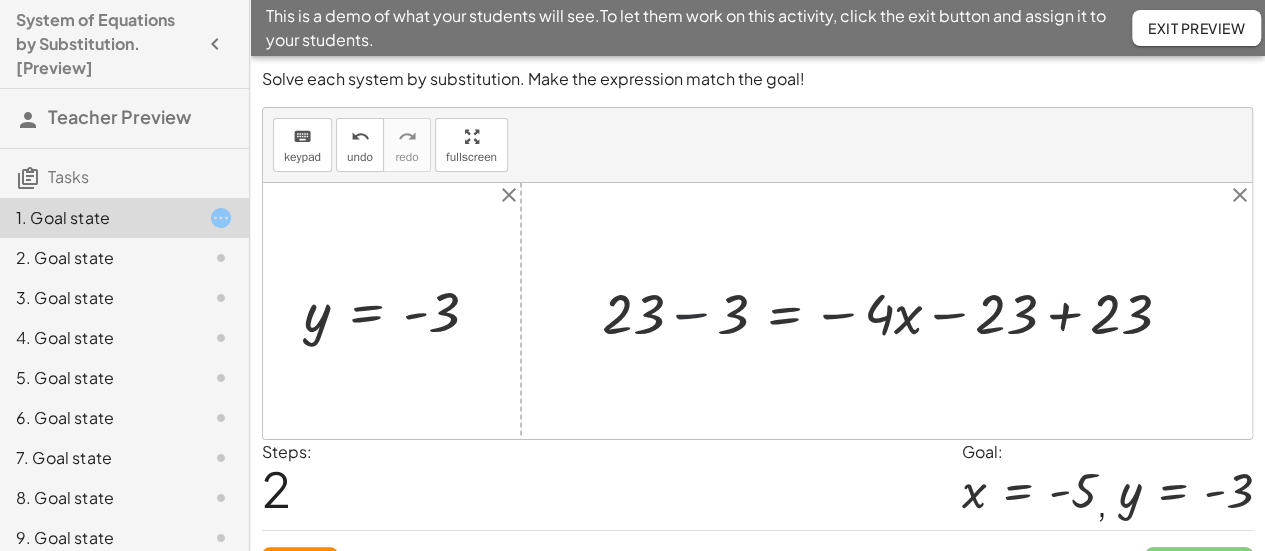 click at bounding box center (894, 311) 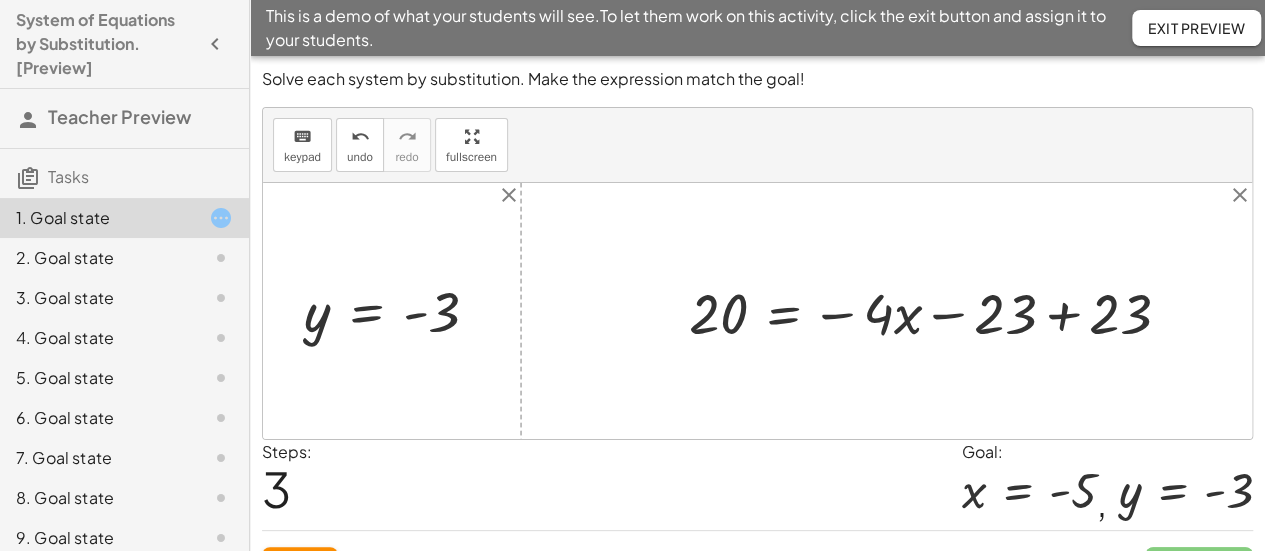 click at bounding box center (937, 311) 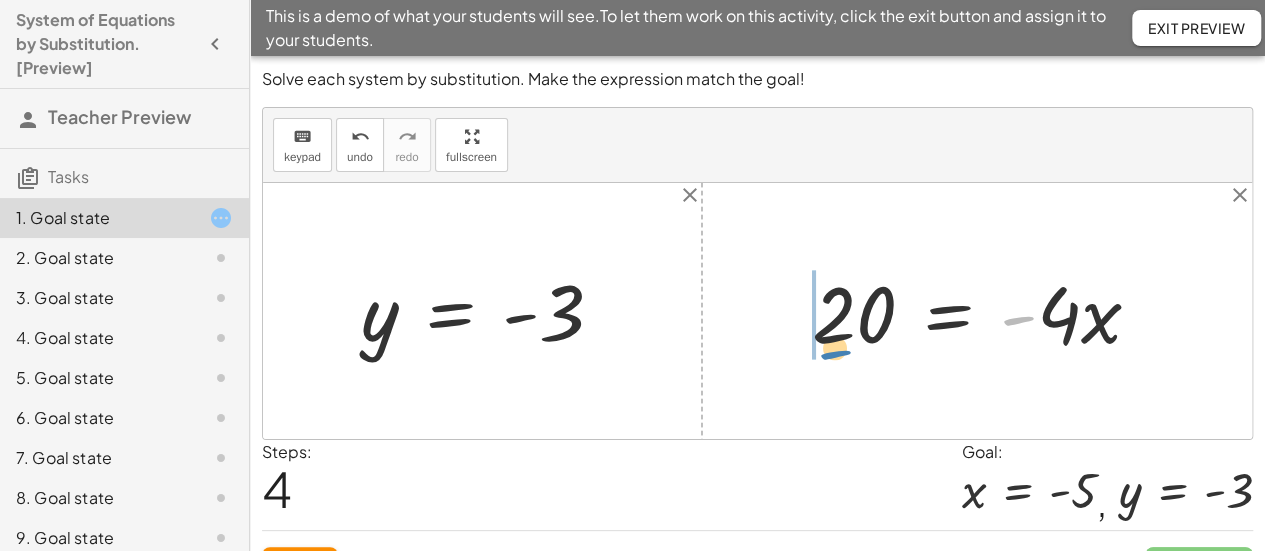 drag, startPoint x: 1019, startPoint y: 323, endPoint x: 832, endPoint y: 355, distance: 189.71822 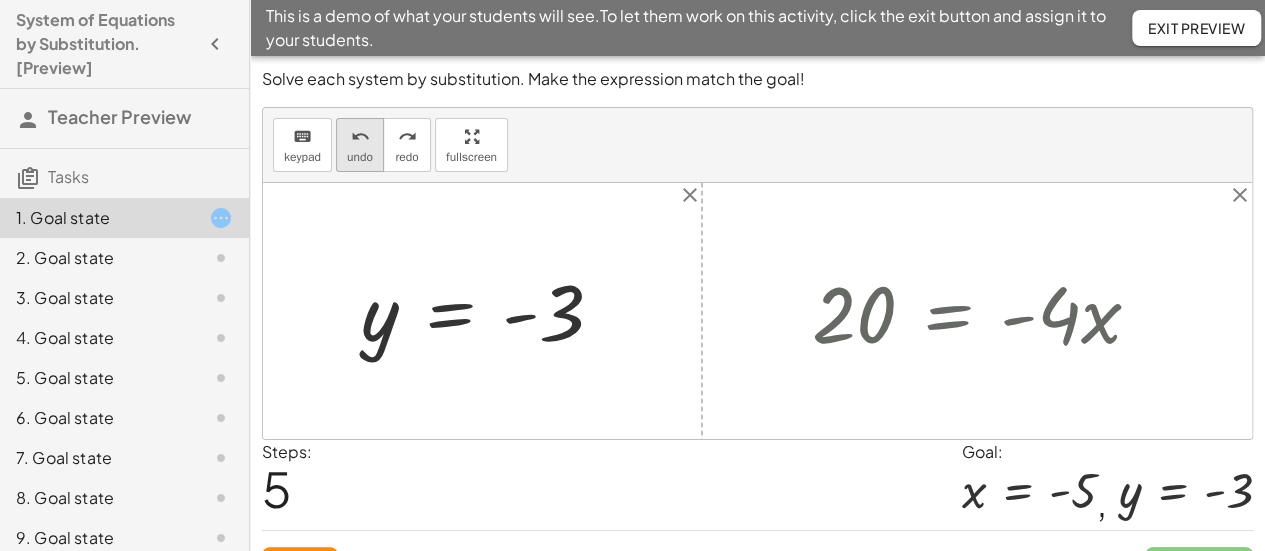 click on "undo" at bounding box center [359, 137] 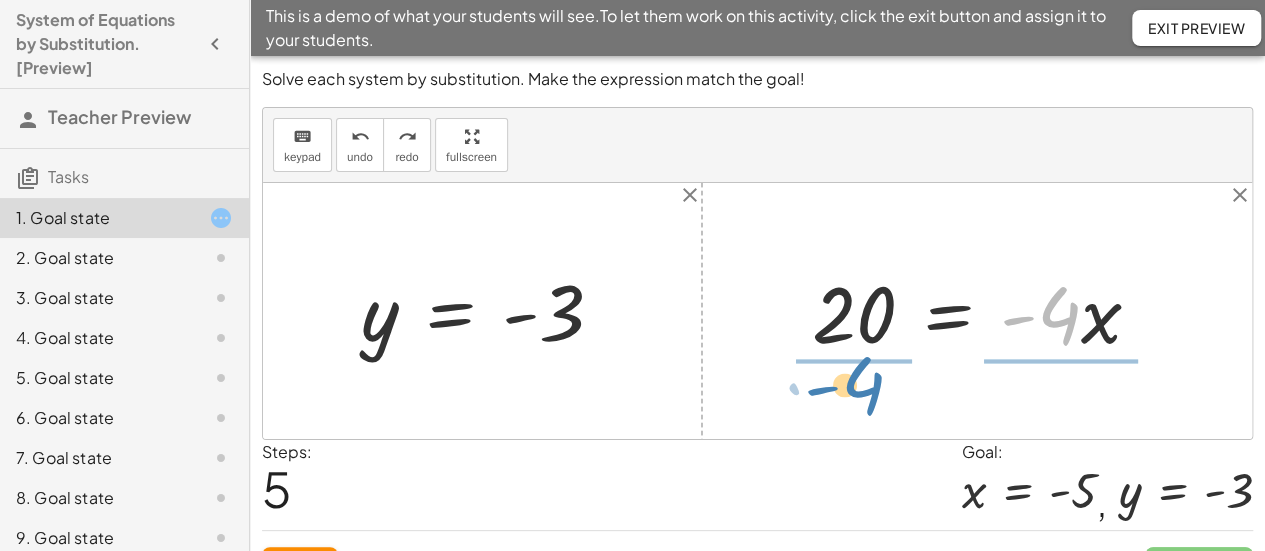 drag, startPoint x: 1062, startPoint y: 321, endPoint x: 867, endPoint y: 391, distance: 207.18349 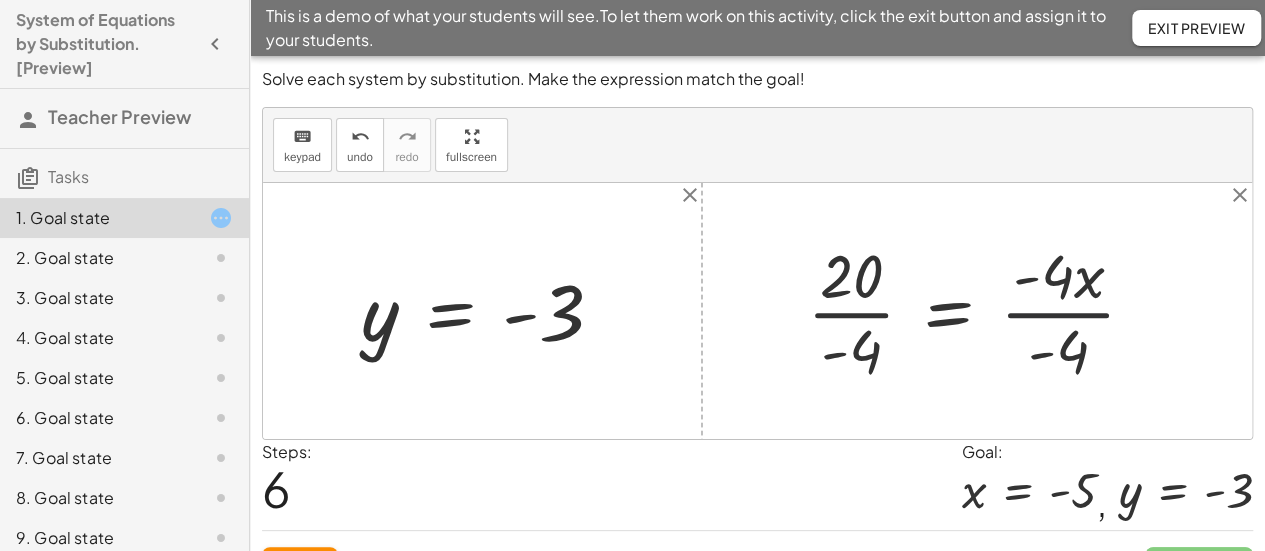 click at bounding box center [979, 311] 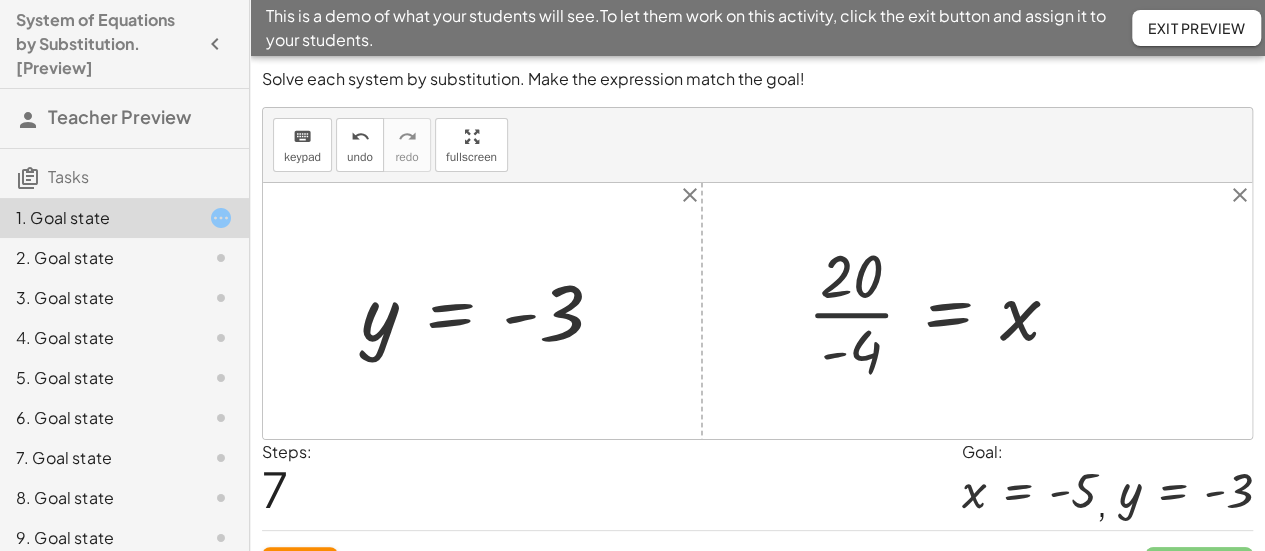 click at bounding box center (941, 311) 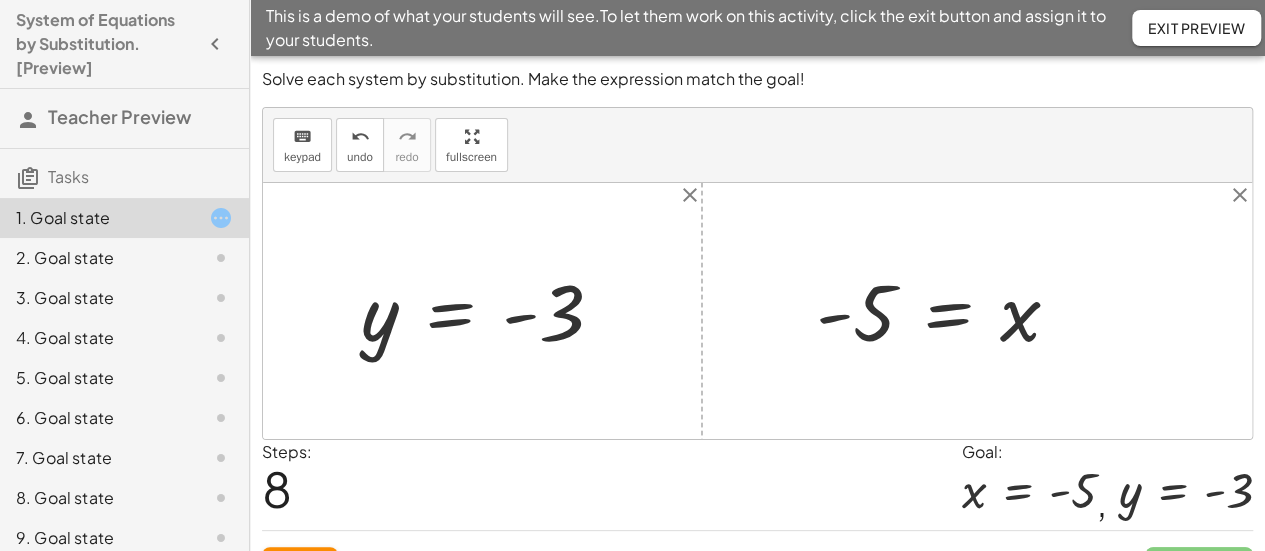 scroll, scrollTop: 41, scrollLeft: 0, axis: vertical 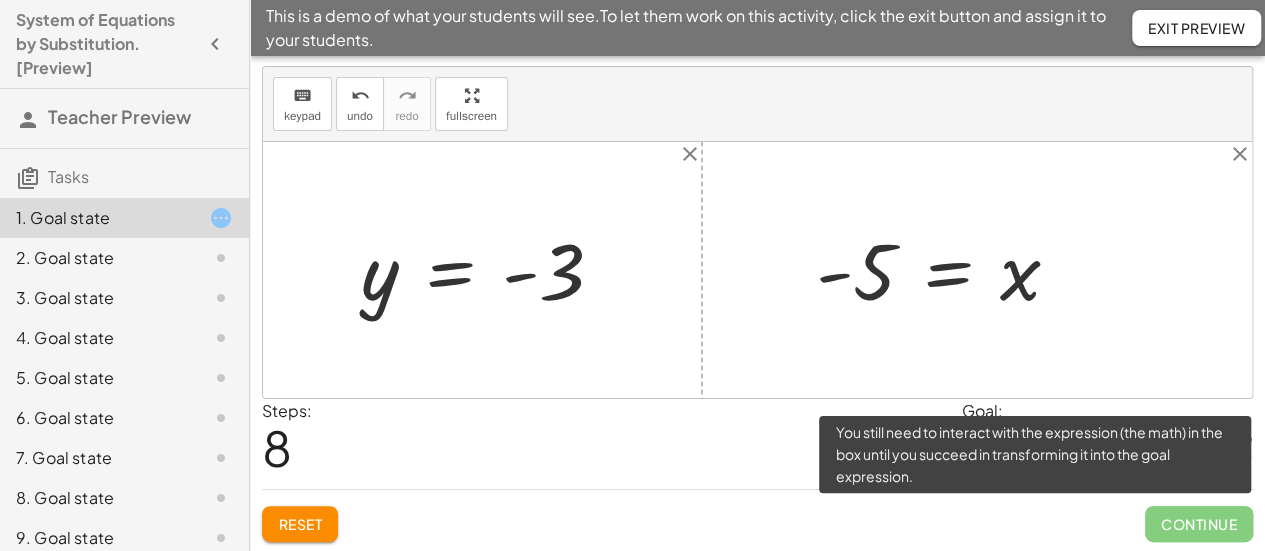 click on "Continue" 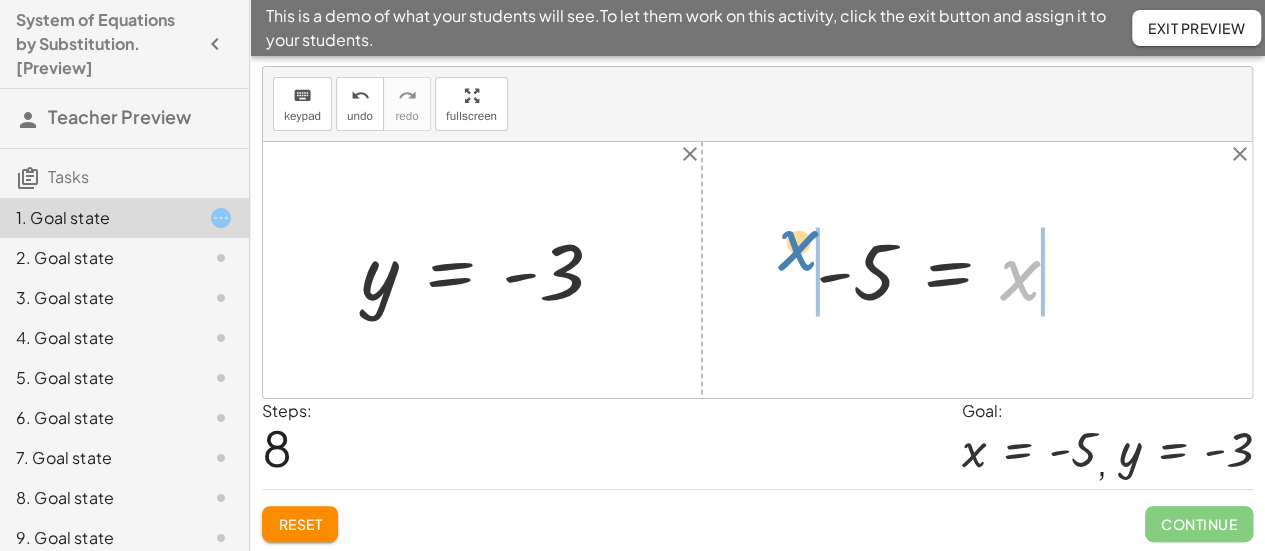 drag, startPoint x: 1019, startPoint y: 279, endPoint x: 798, endPoint y: 249, distance: 223.0269 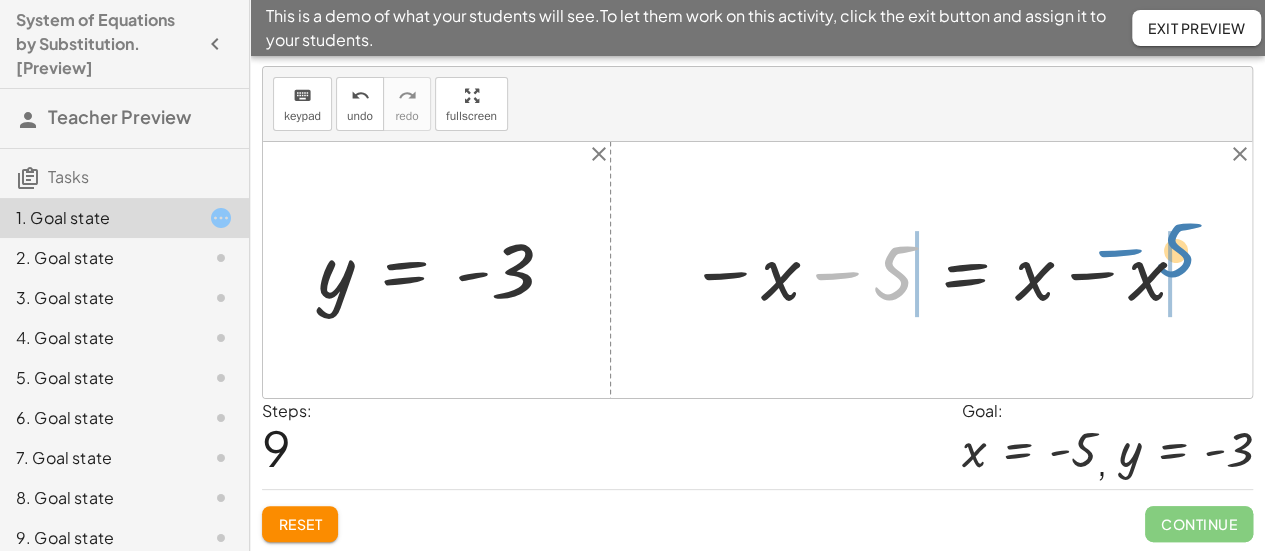 drag, startPoint x: 843, startPoint y: 275, endPoint x: 1130, endPoint y: 254, distance: 287.76727 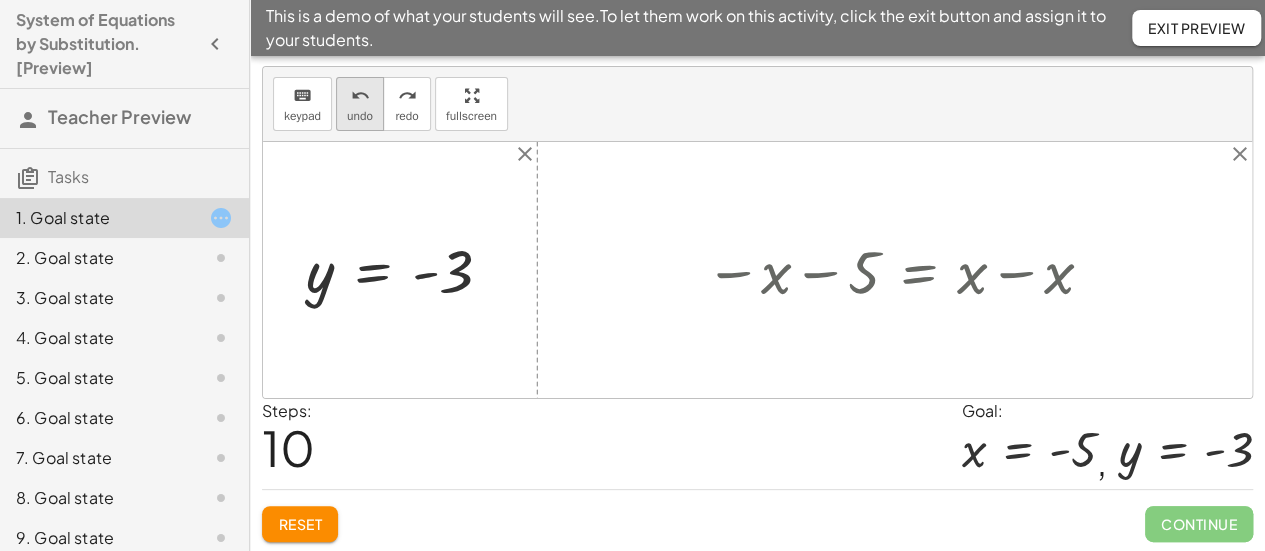 click on "undo" at bounding box center (360, 116) 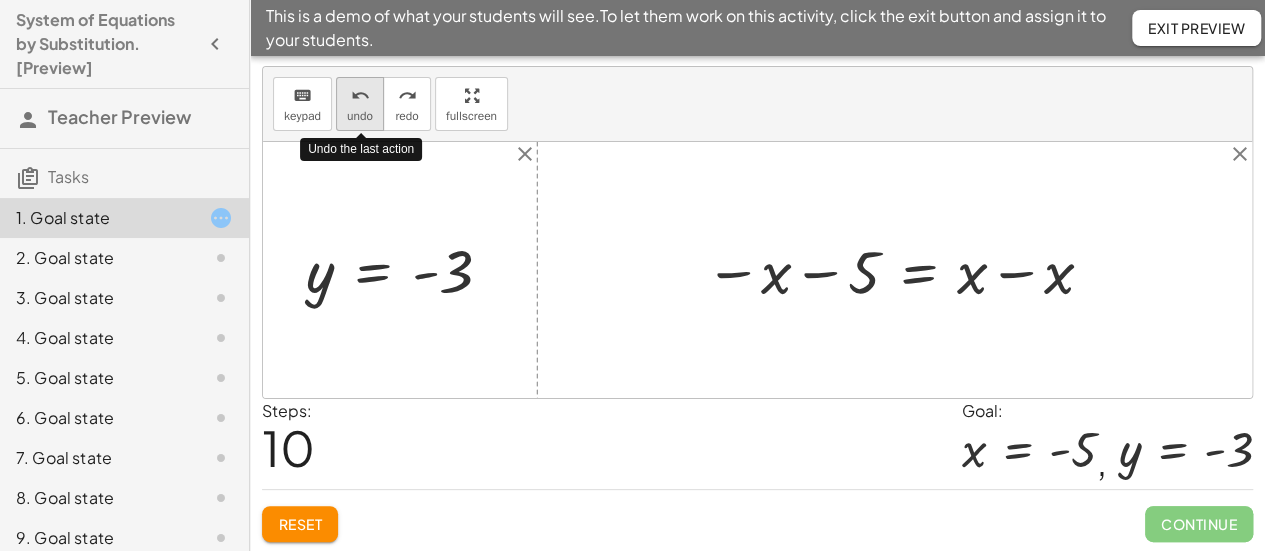 click on "undo" at bounding box center (360, 116) 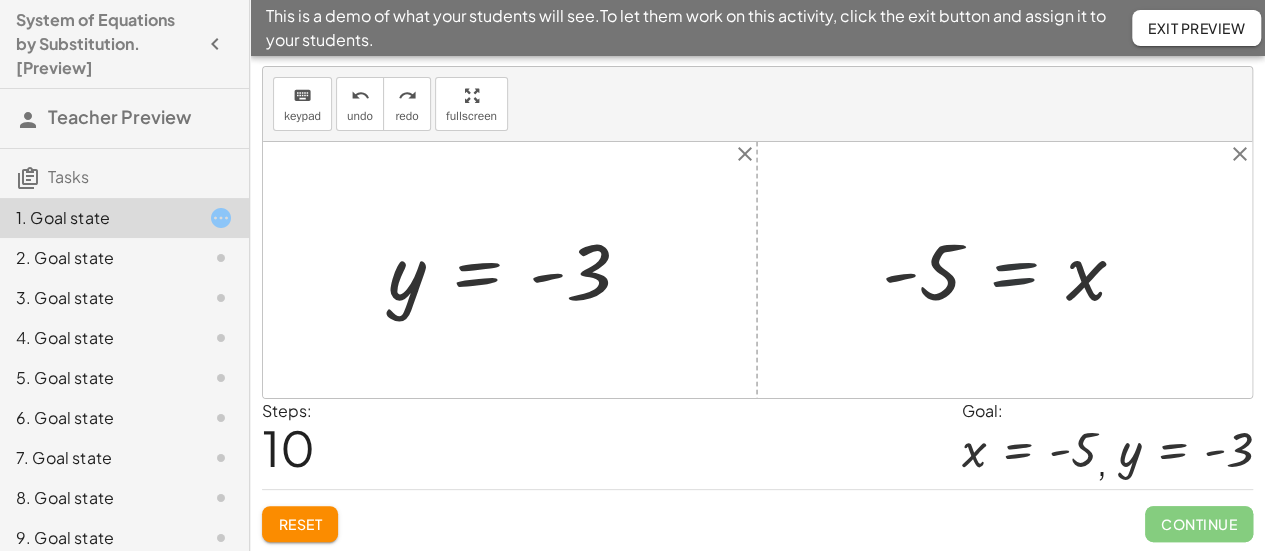 click at bounding box center [1012, 270] 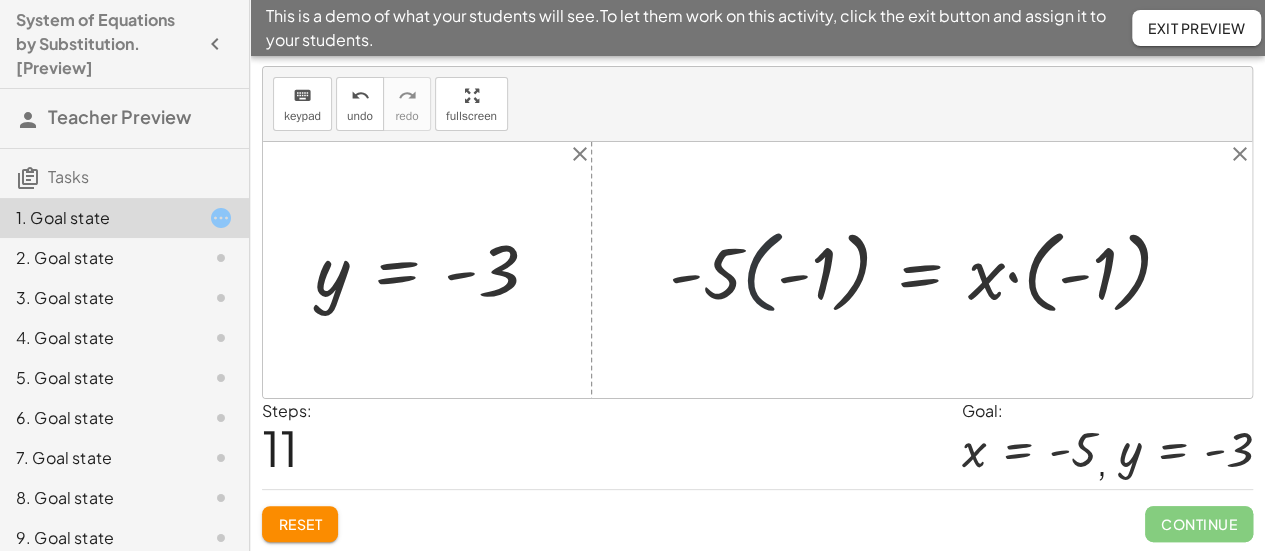 click at bounding box center (929, 270) 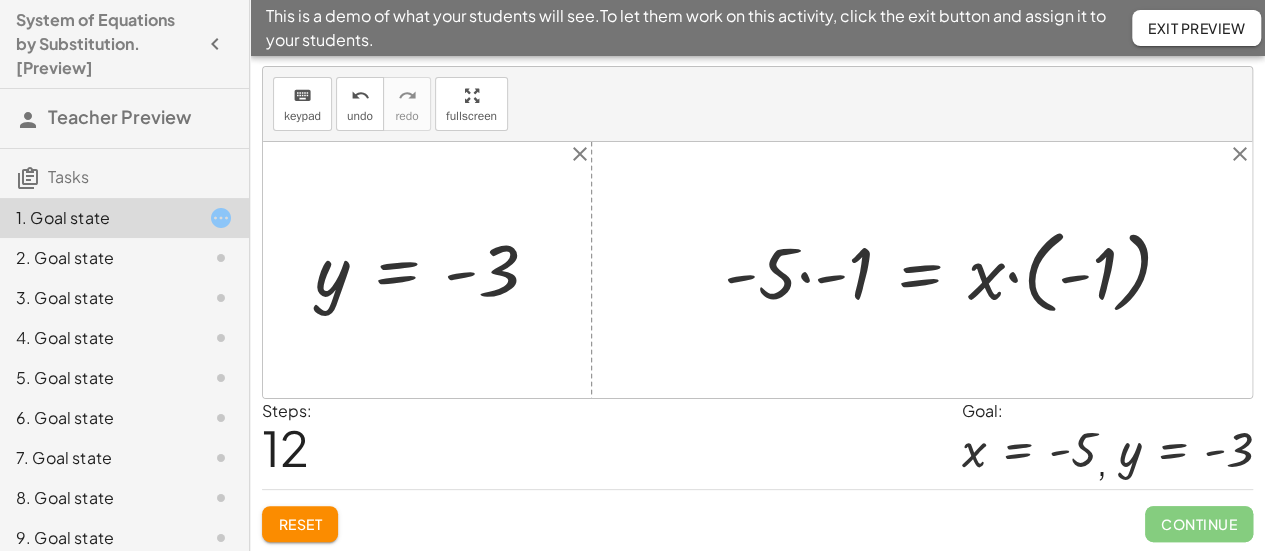 click at bounding box center (956, 270) 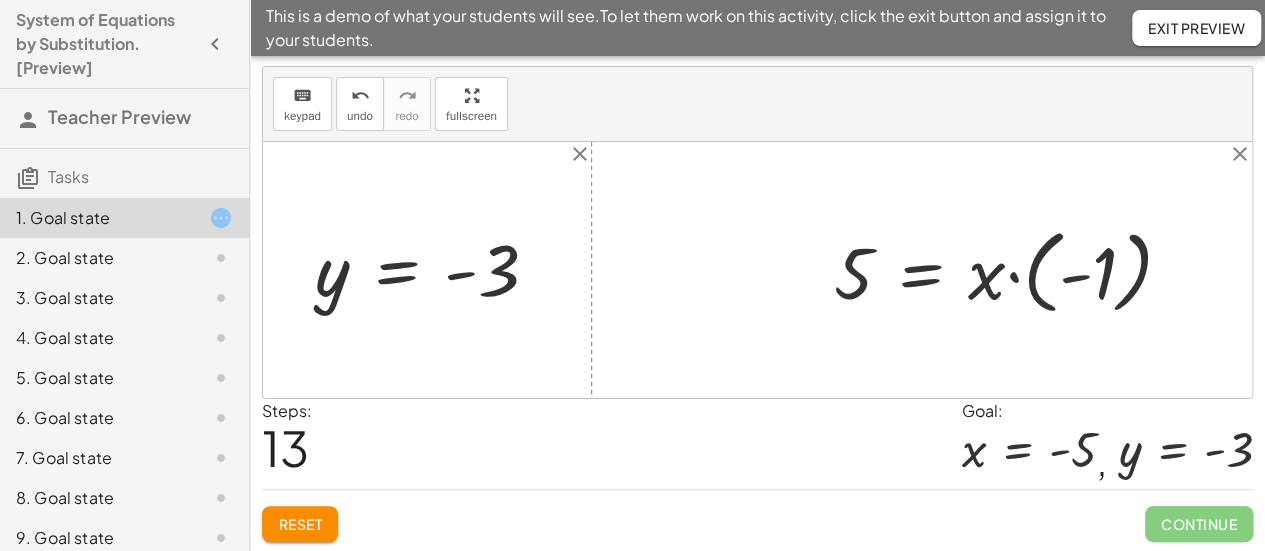 click at bounding box center [1011, 270] 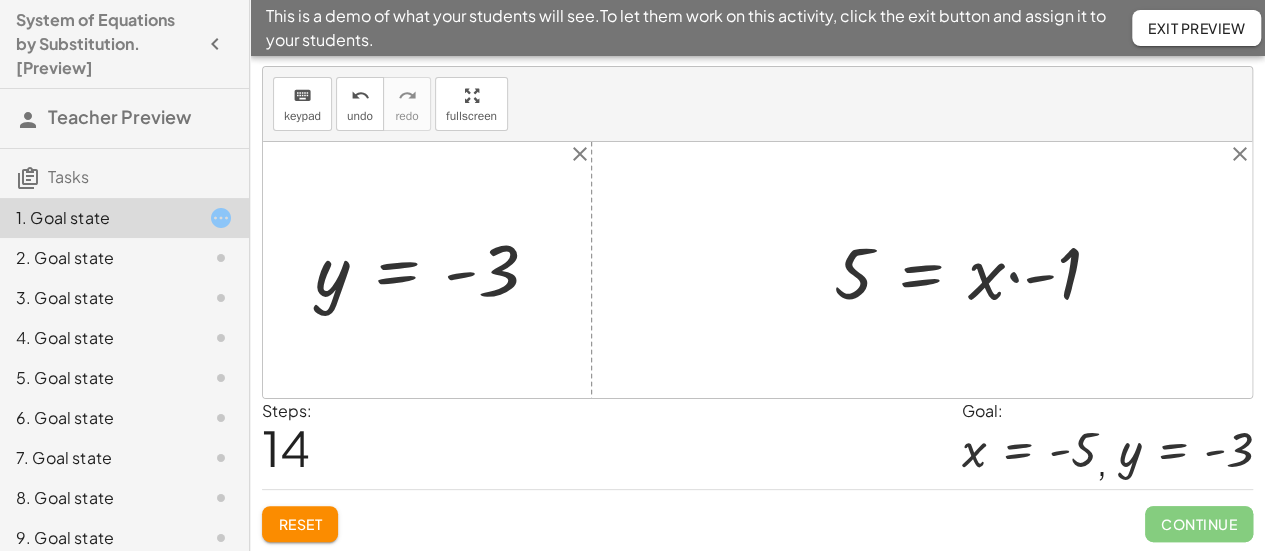 click at bounding box center (975, 270) 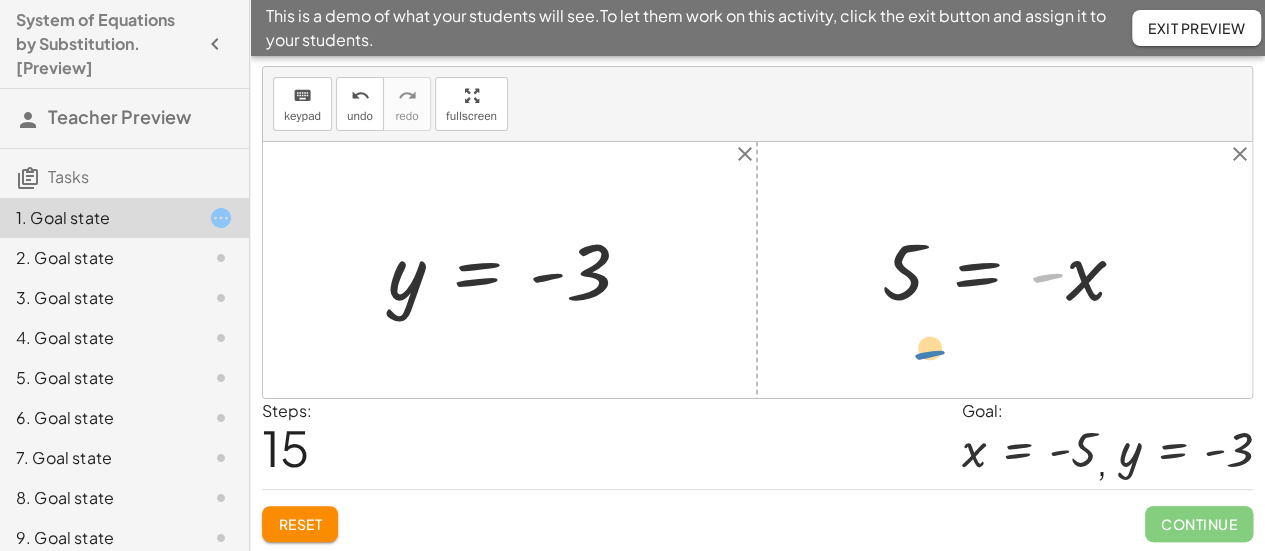 drag, startPoint x: 1044, startPoint y: 276, endPoint x: 944, endPoint y: 351, distance: 125 